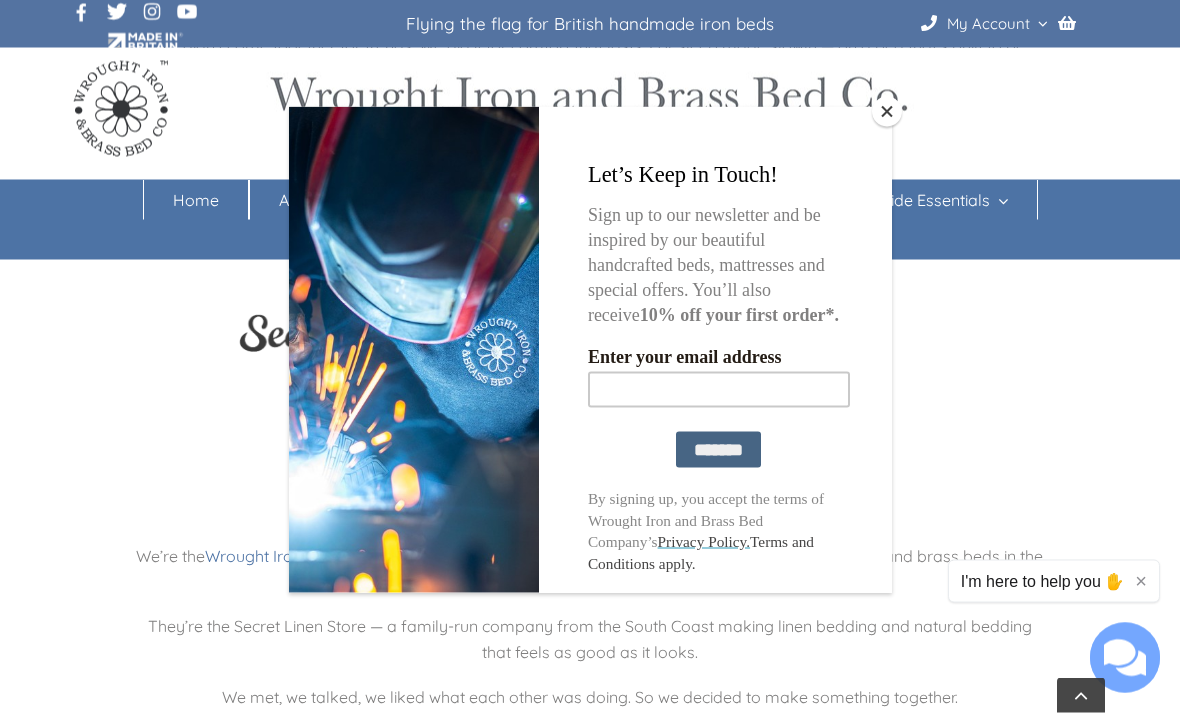 scroll, scrollTop: 0, scrollLeft: 0, axis: both 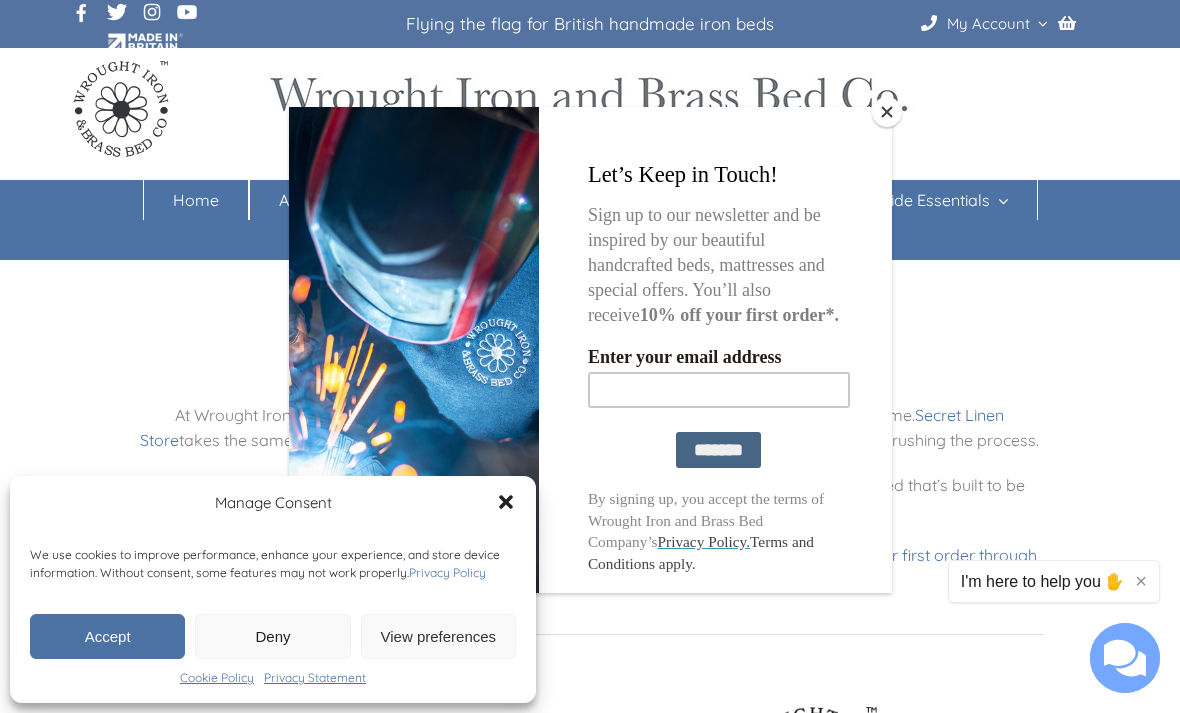 click at bounding box center [887, 112] 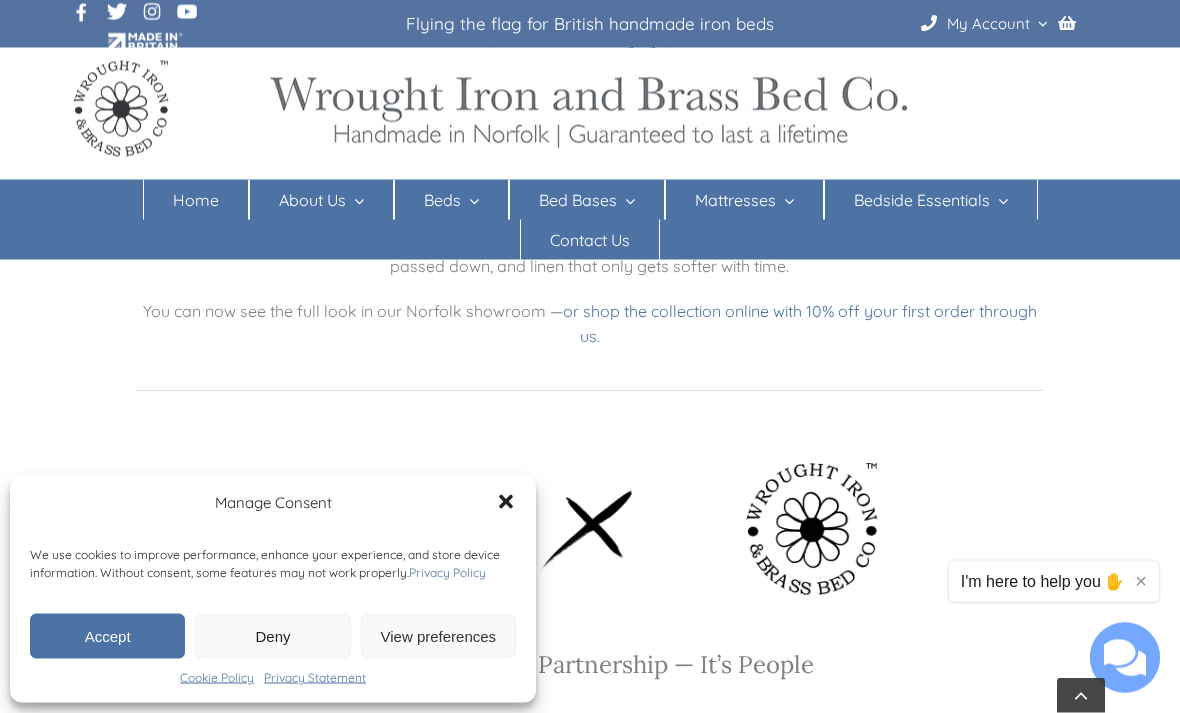 scroll, scrollTop: 250, scrollLeft: 0, axis: vertical 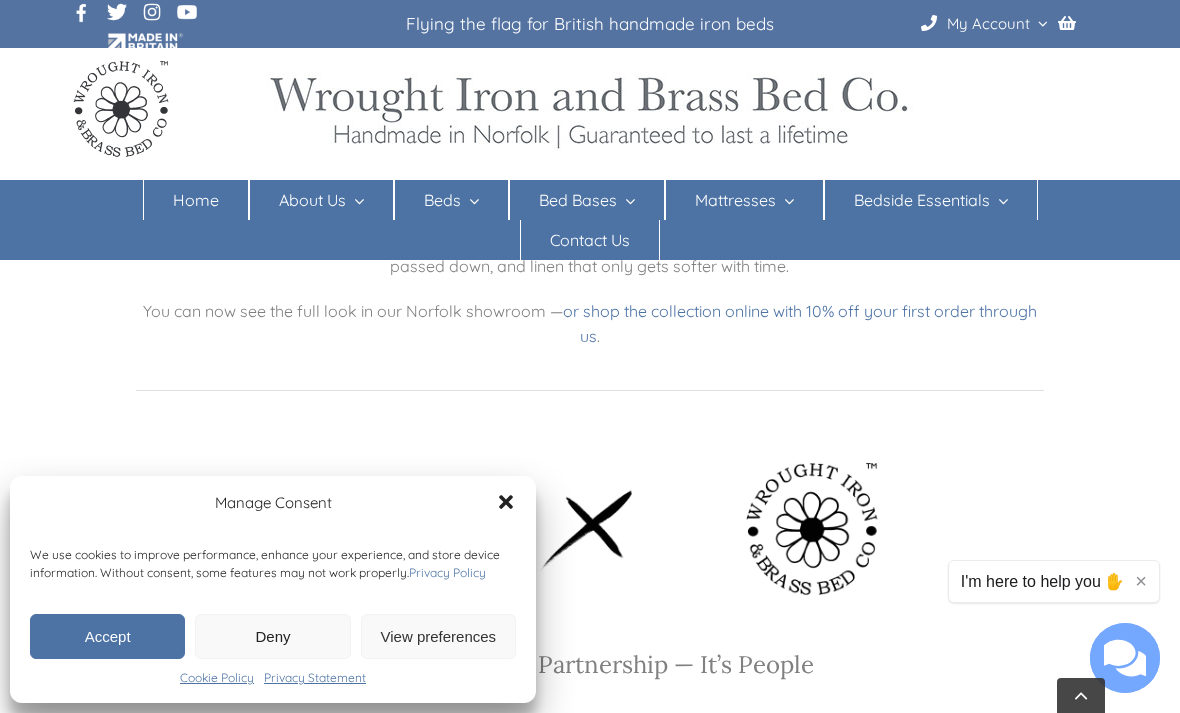 click 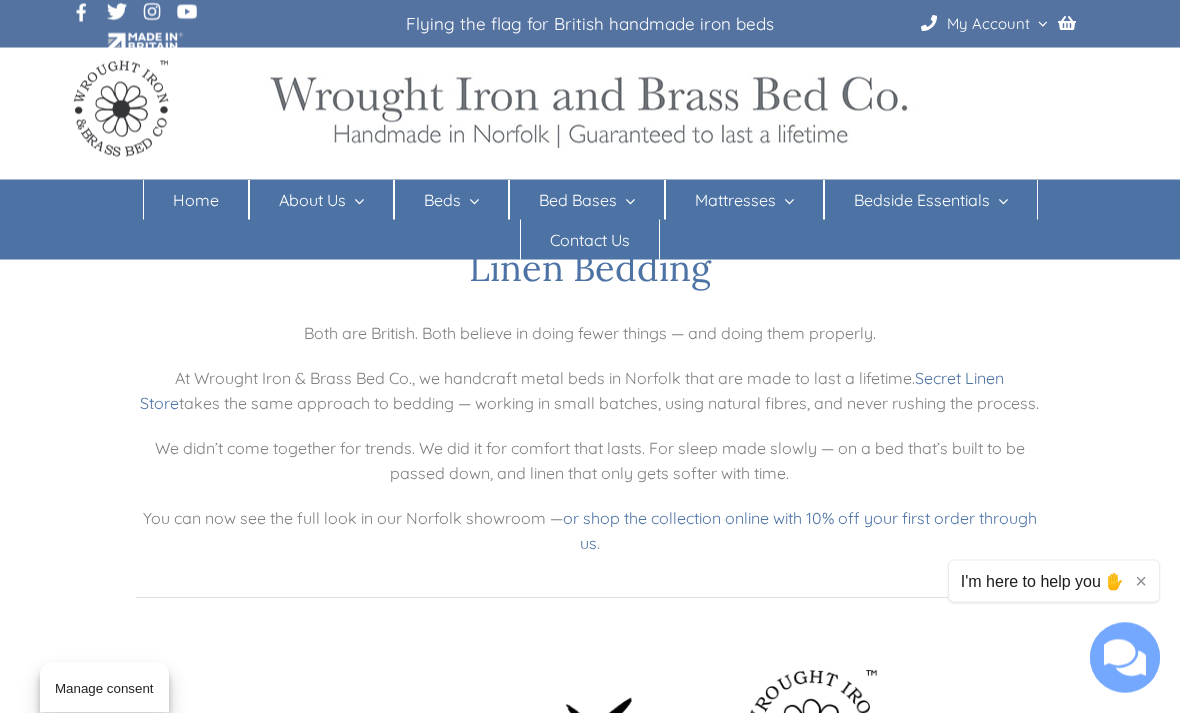 scroll, scrollTop: 0, scrollLeft: 0, axis: both 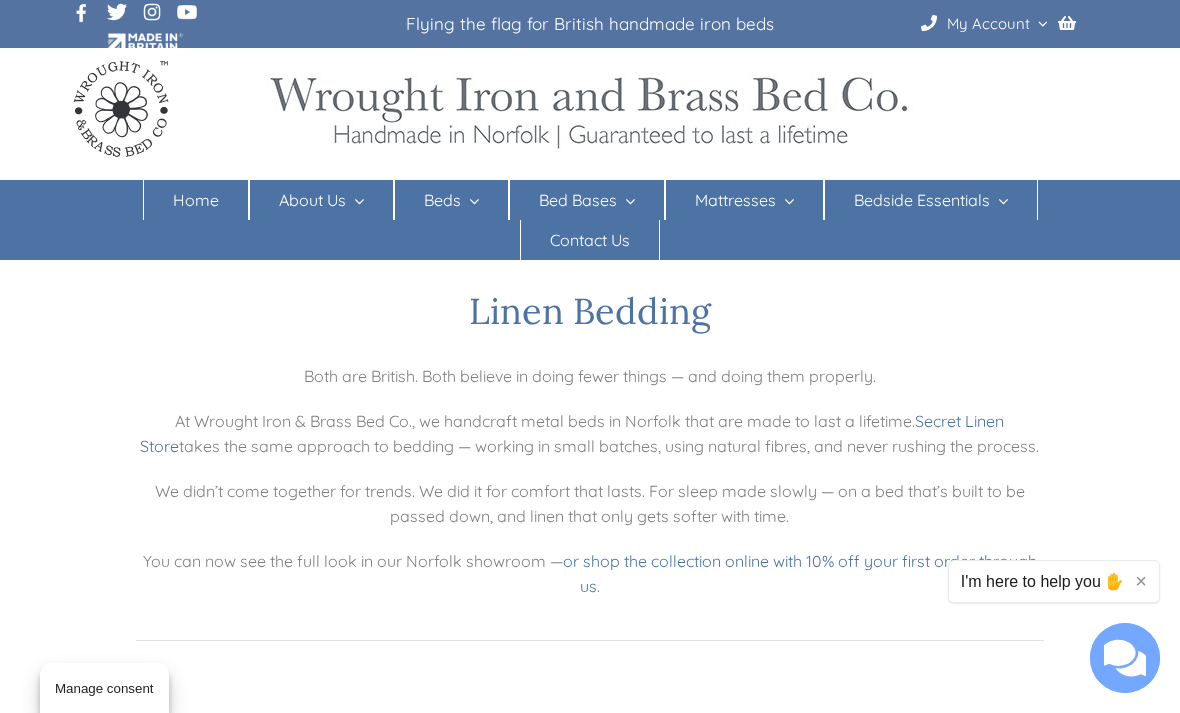 click on "Home" at bounding box center (196, 200) 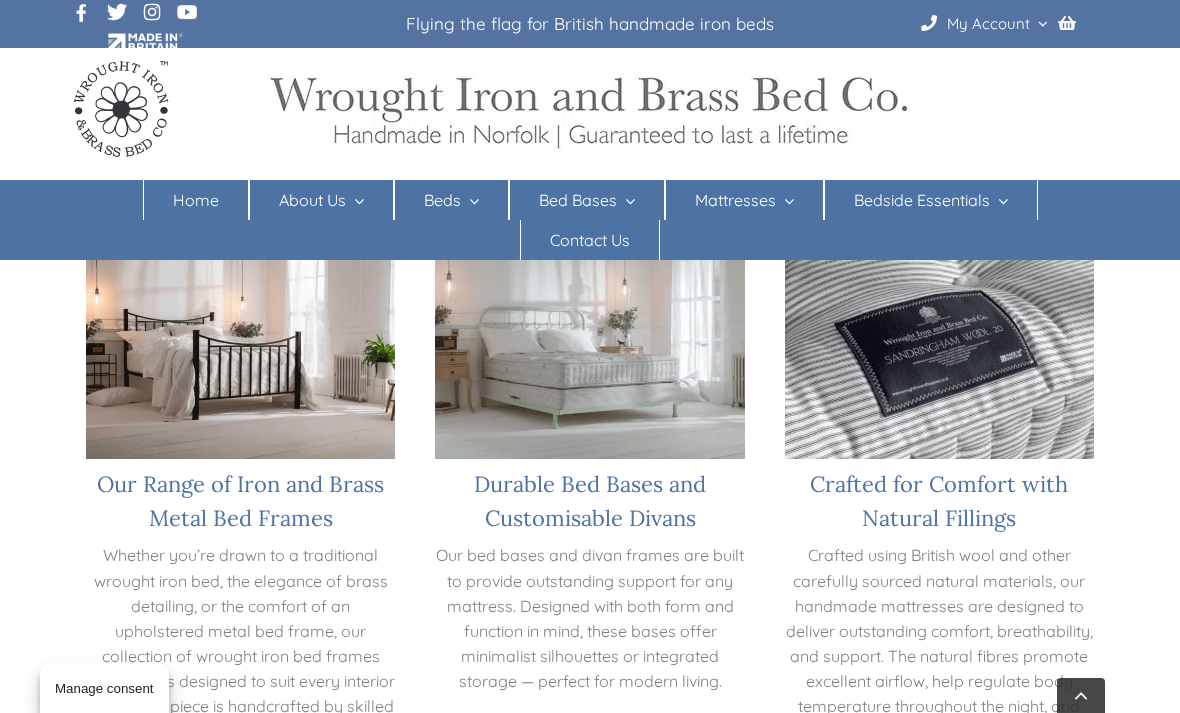 scroll, scrollTop: 1272, scrollLeft: 0, axis: vertical 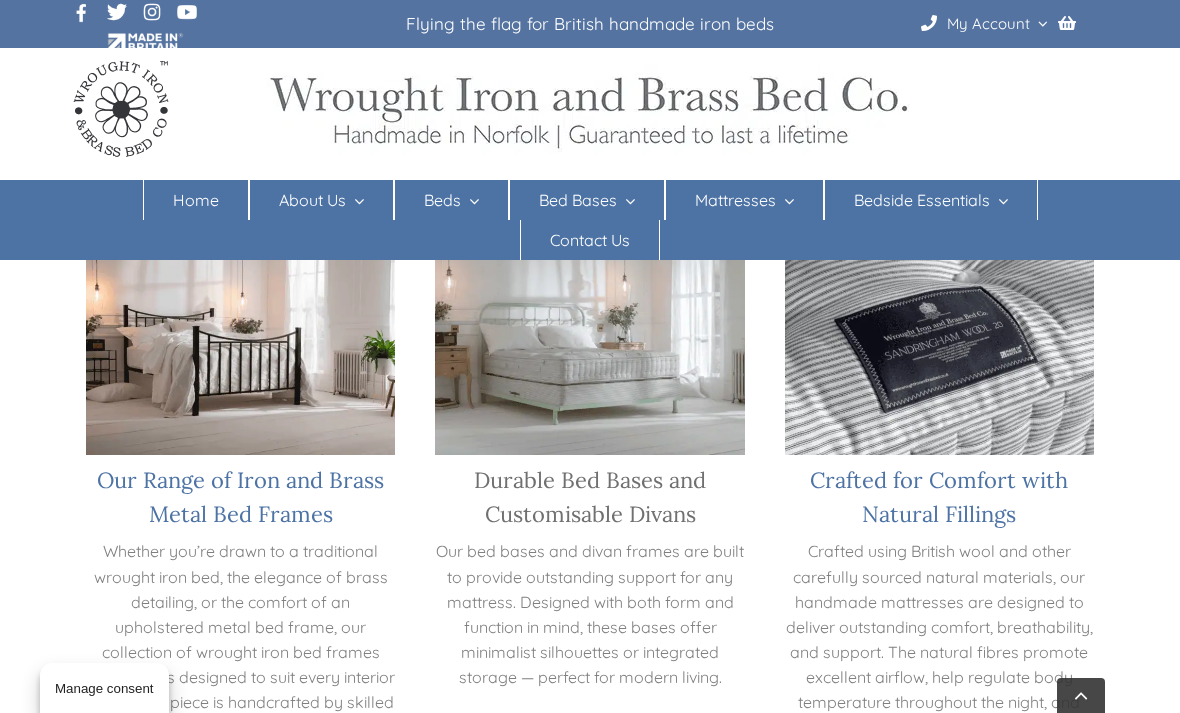 click on "Durable Bed Bases and Customisable Divans" at bounding box center [590, 497] 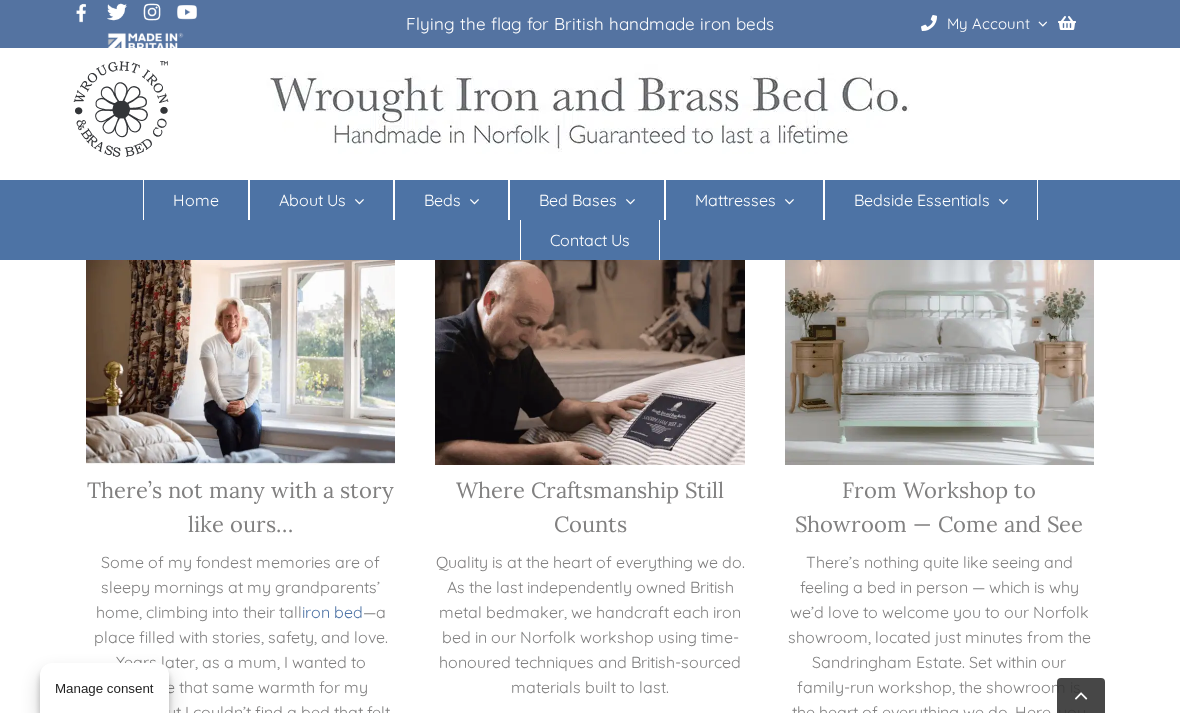 scroll, scrollTop: 2438, scrollLeft: 0, axis: vertical 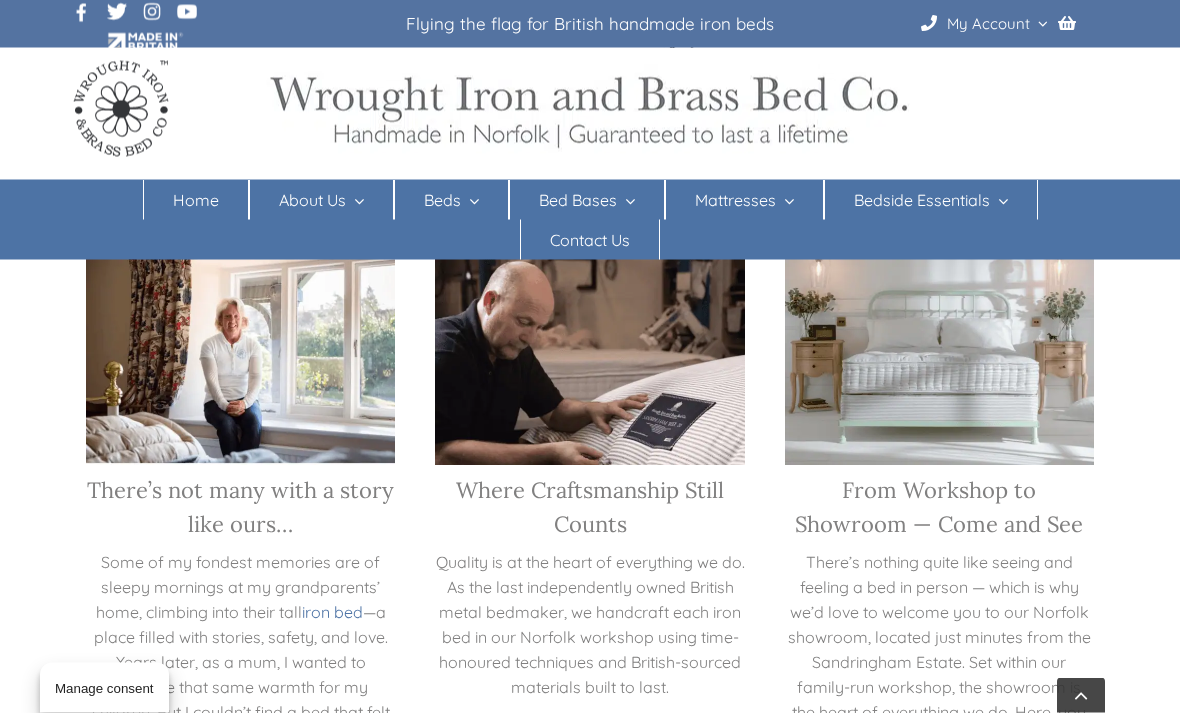 click on "From Workshop to Showroom — Come and See" at bounding box center (939, 508) 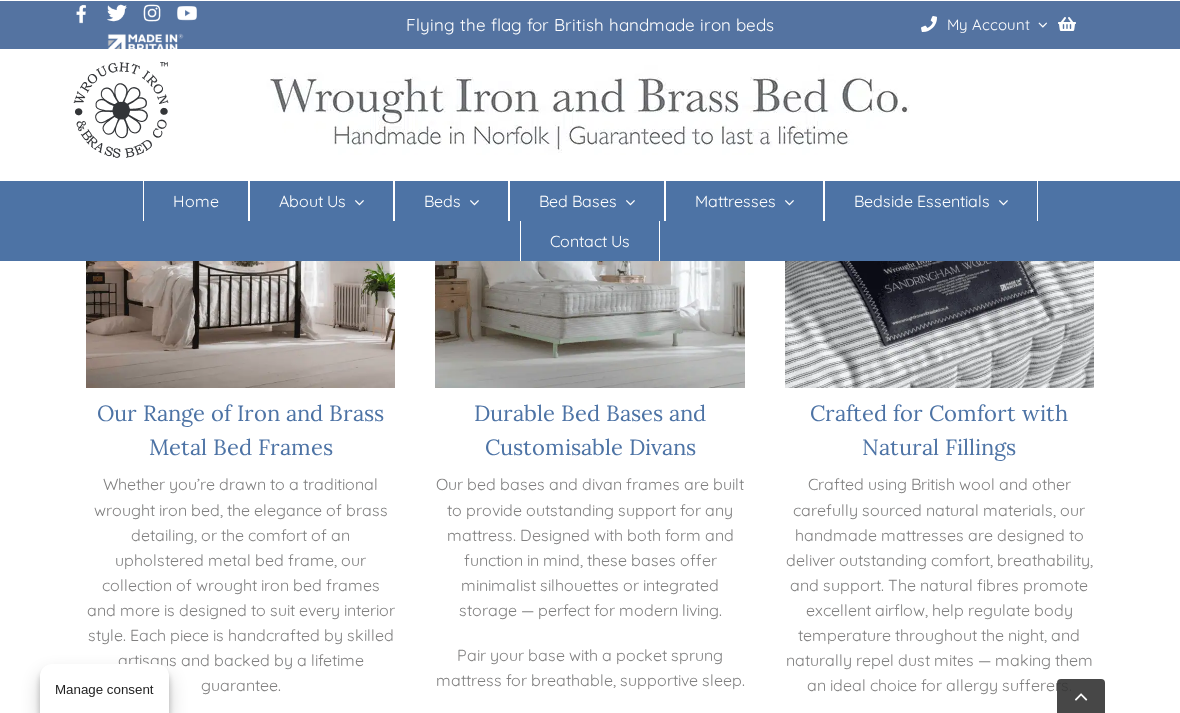 scroll, scrollTop: 1339, scrollLeft: 0, axis: vertical 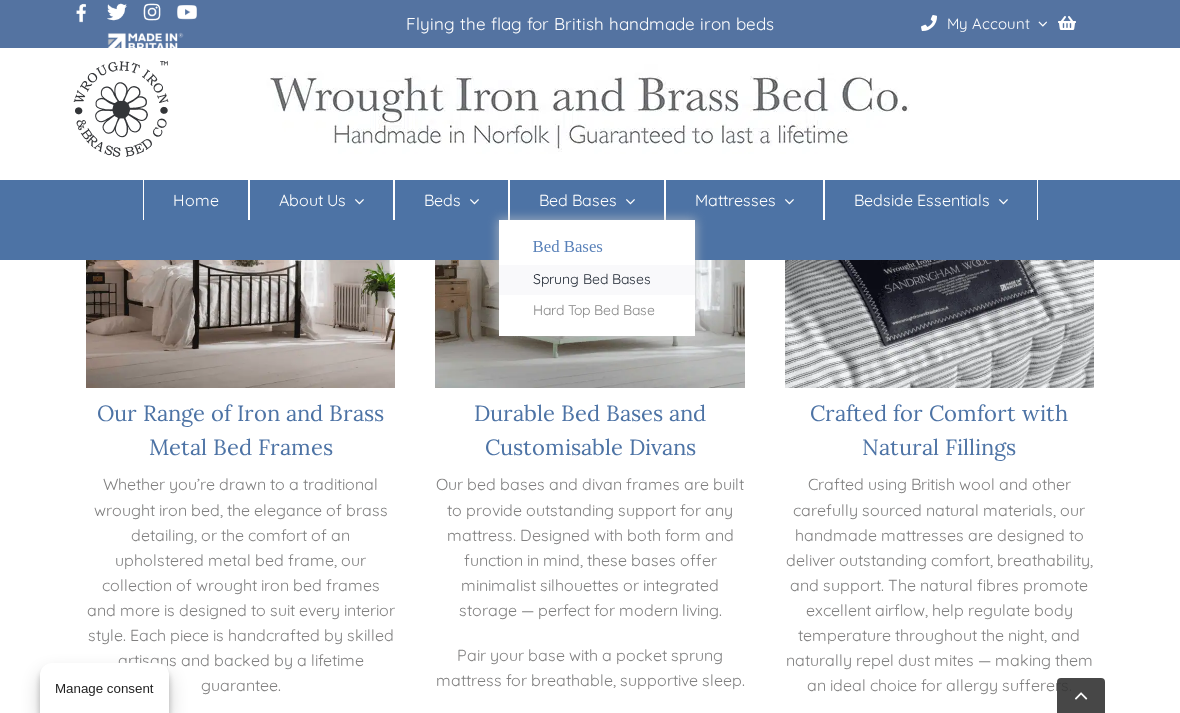 click on "Sprung Bed Bases" at bounding box center (592, 280) 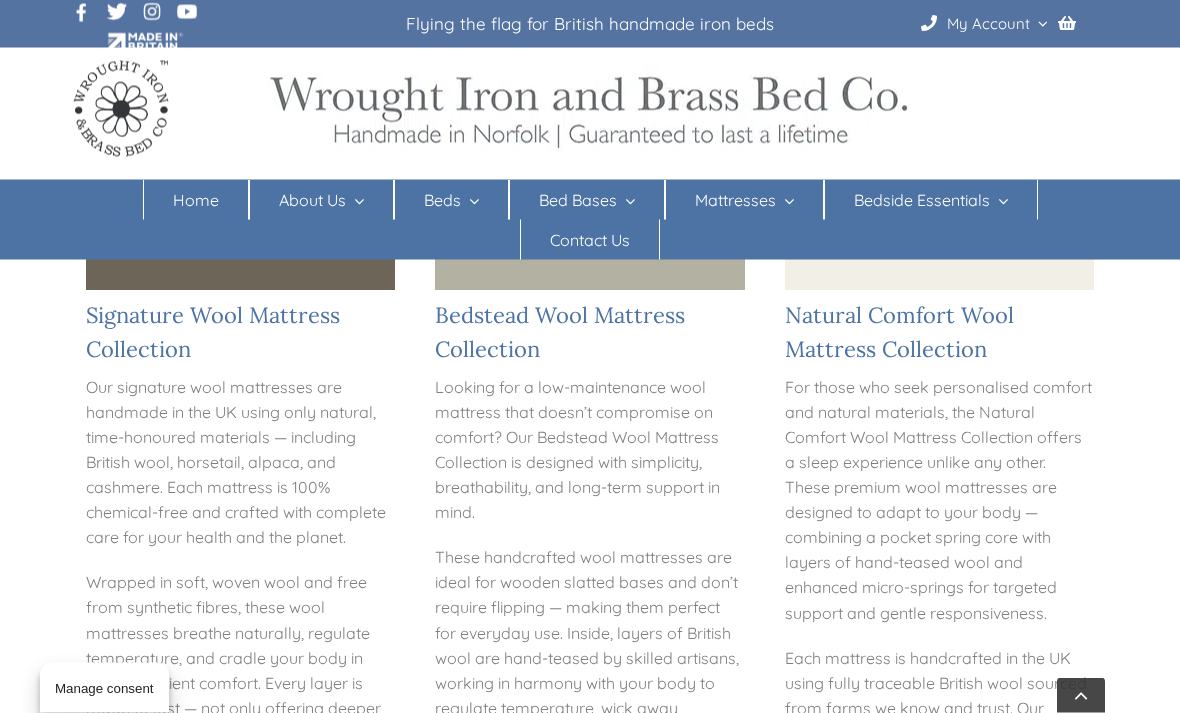 scroll, scrollTop: 655, scrollLeft: 0, axis: vertical 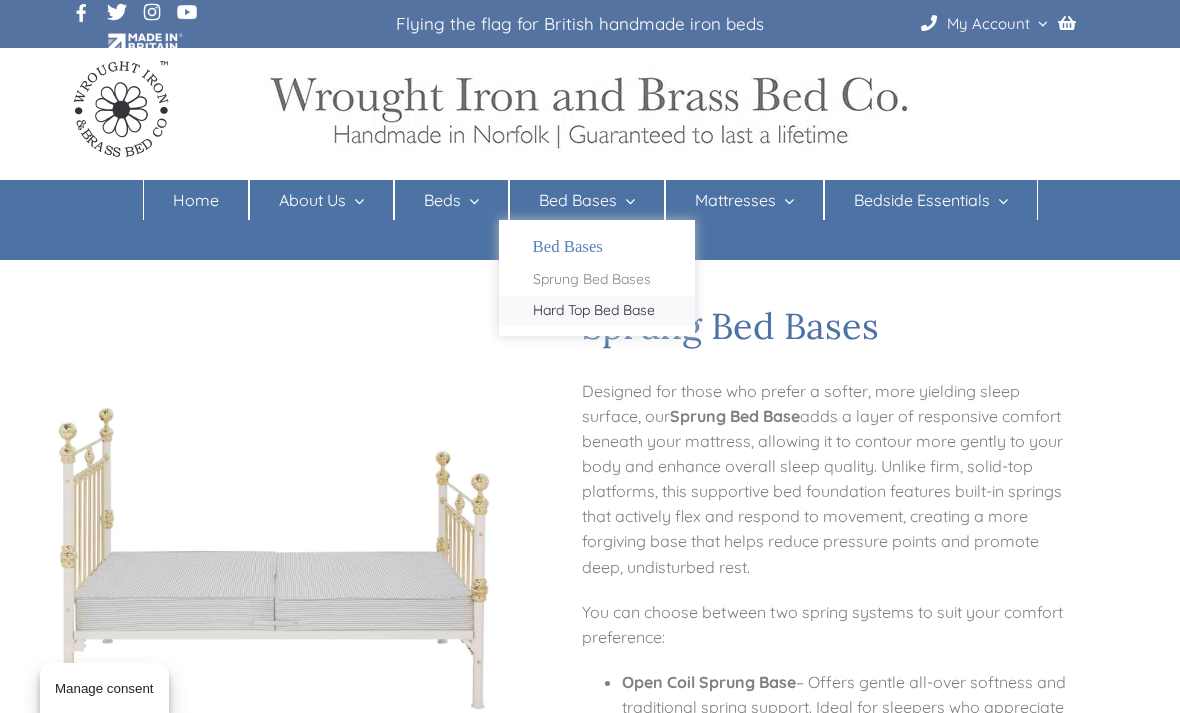 click on "Hard Top Bed Base" at bounding box center (594, 311) 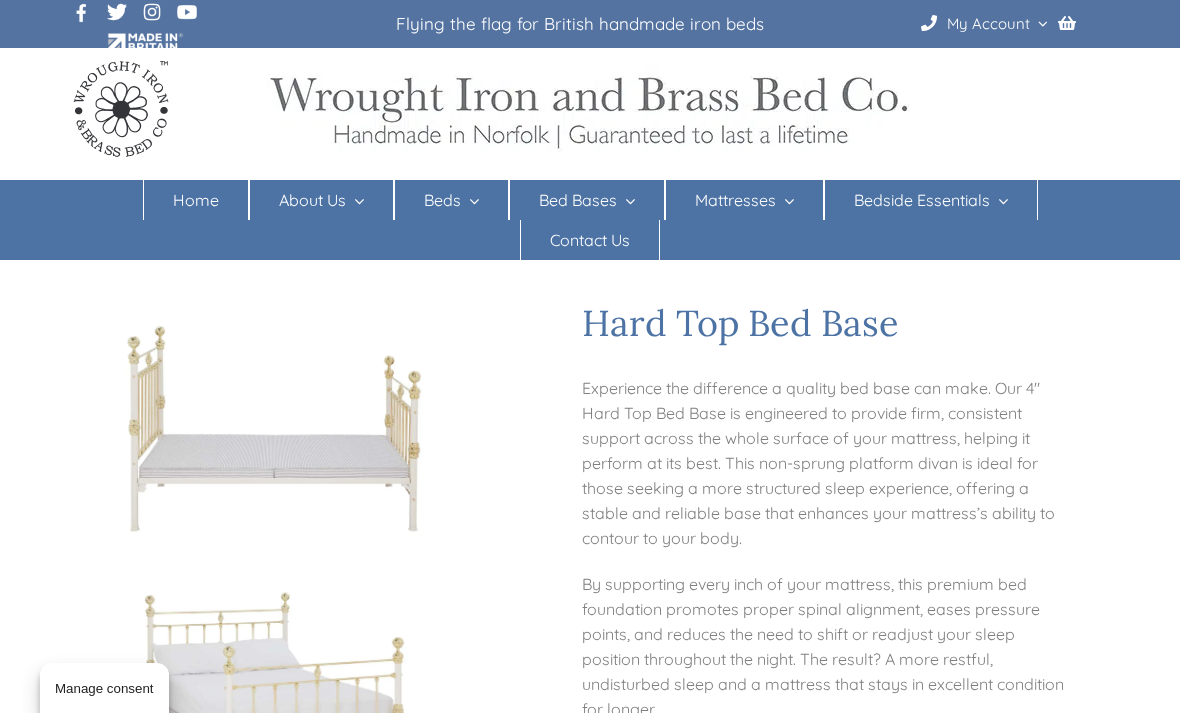 scroll, scrollTop: 0, scrollLeft: 0, axis: both 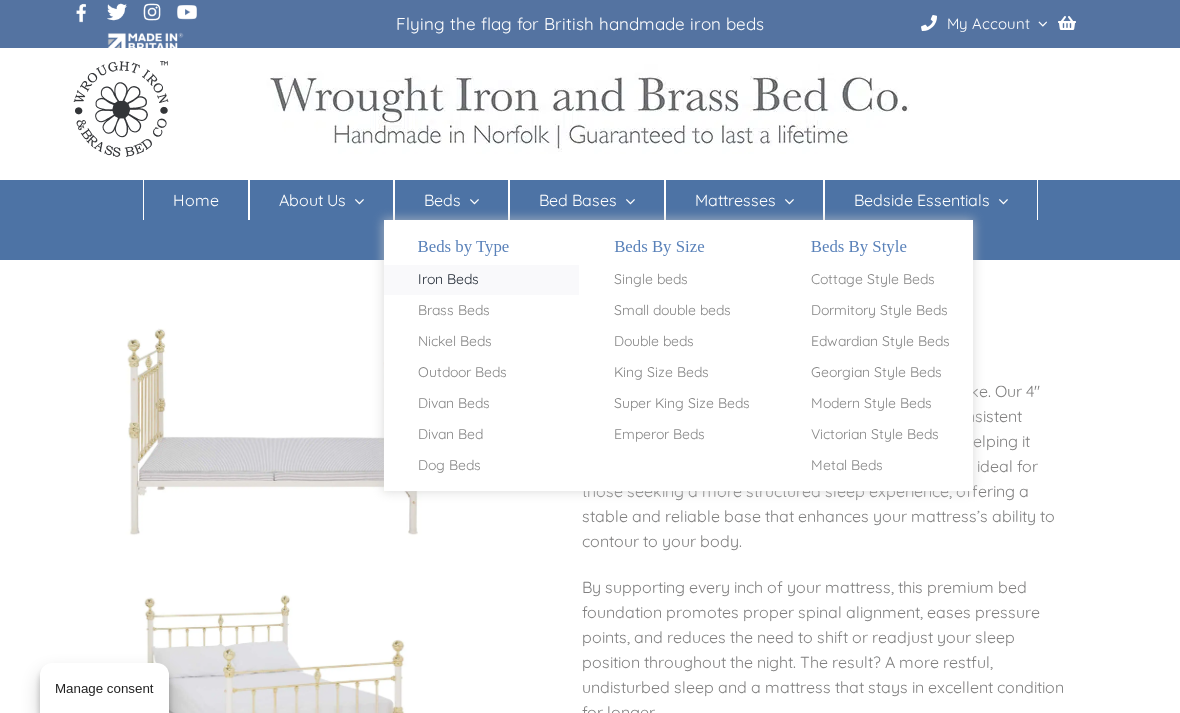 click on "Iron Beds" at bounding box center (448, 280) 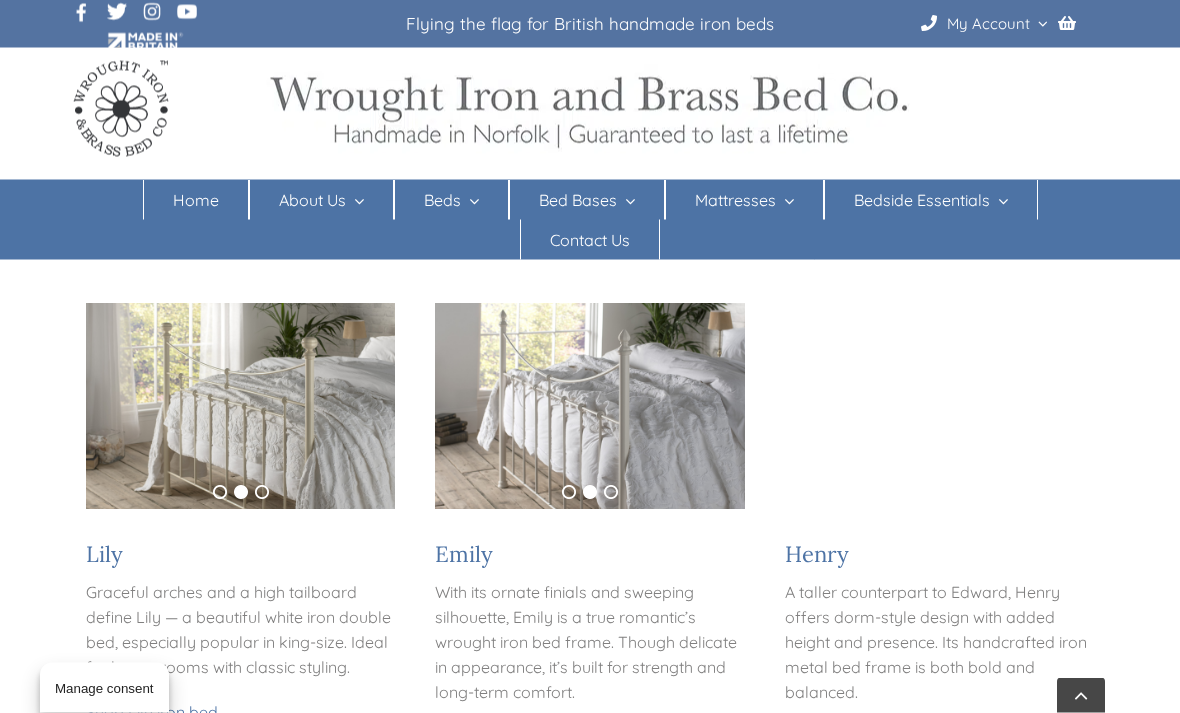 scroll, scrollTop: 1451, scrollLeft: 0, axis: vertical 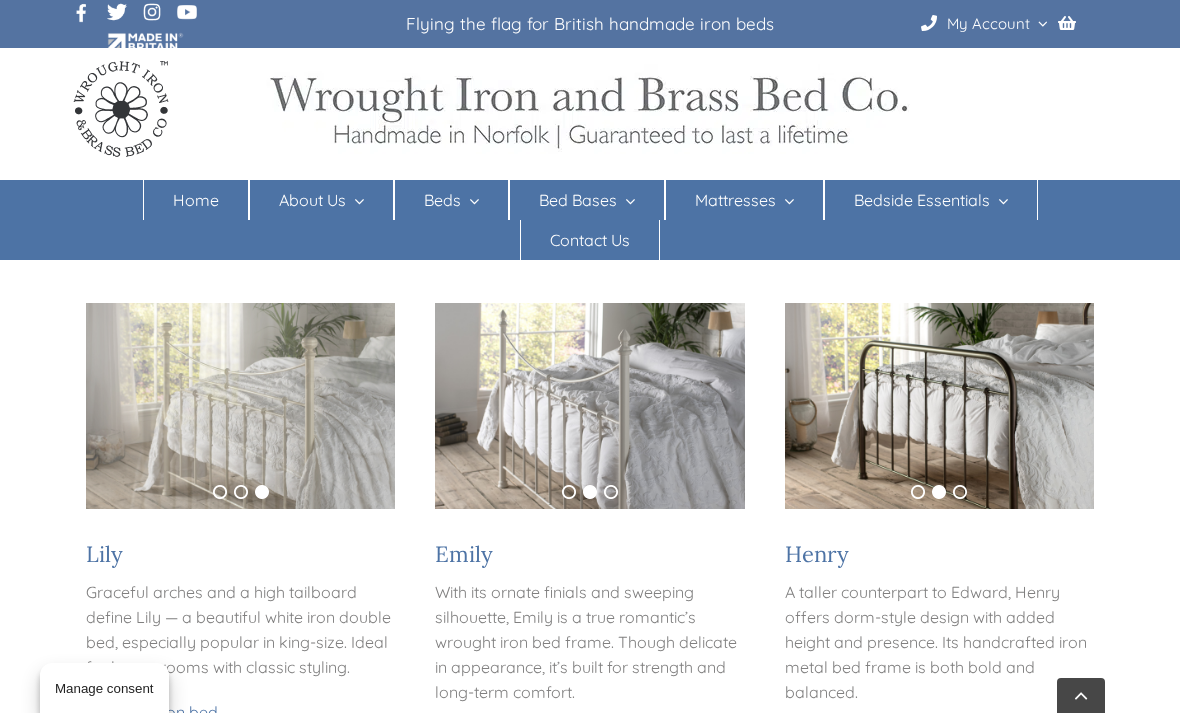 click on "Shop Emily iron bed frame" at bounding box center [533, 737] 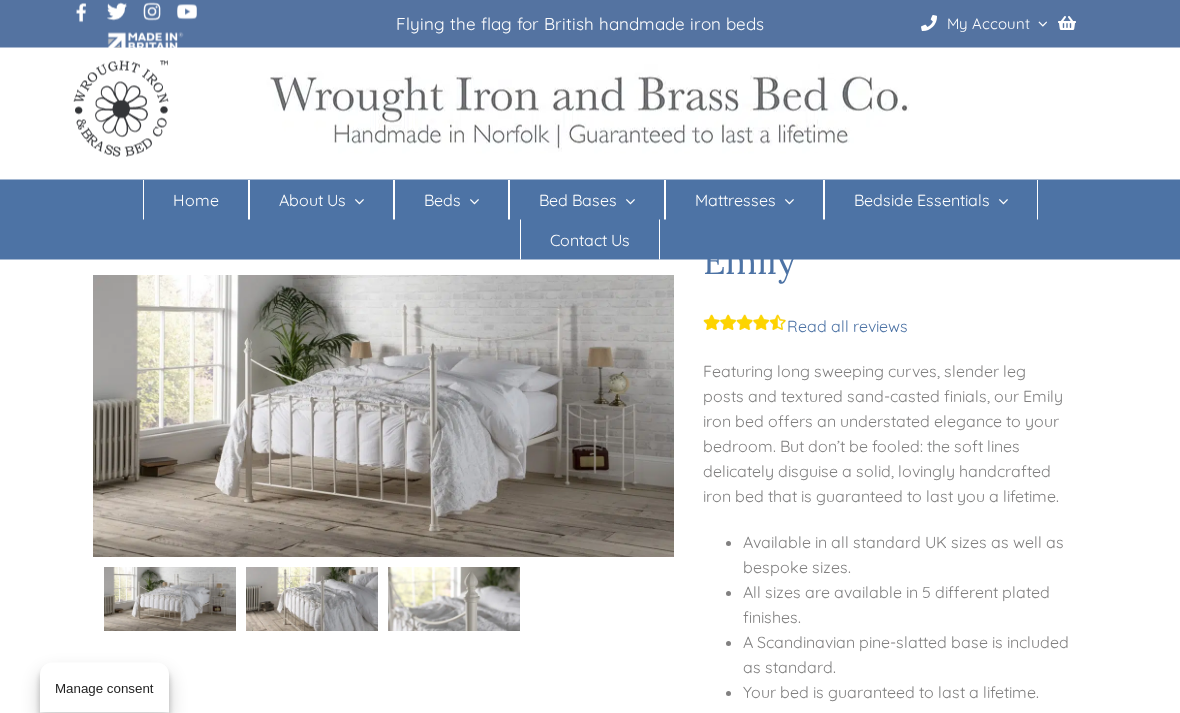 scroll, scrollTop: 64, scrollLeft: 0, axis: vertical 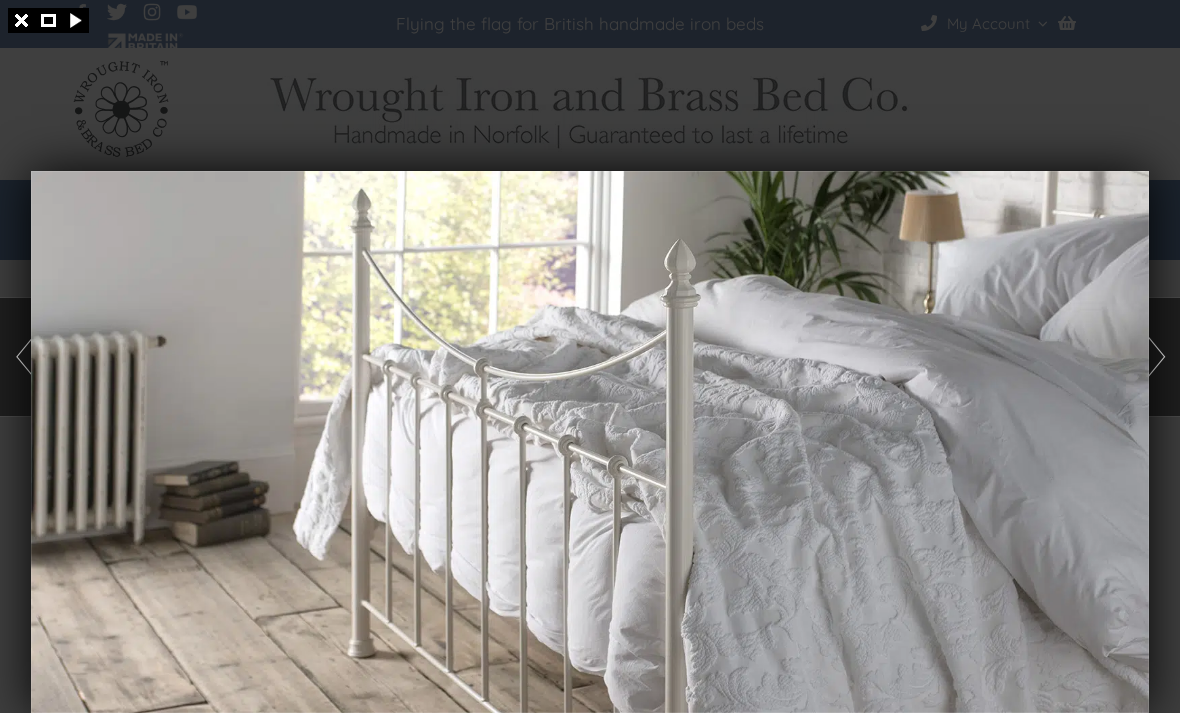 click at bounding box center [590, 442] 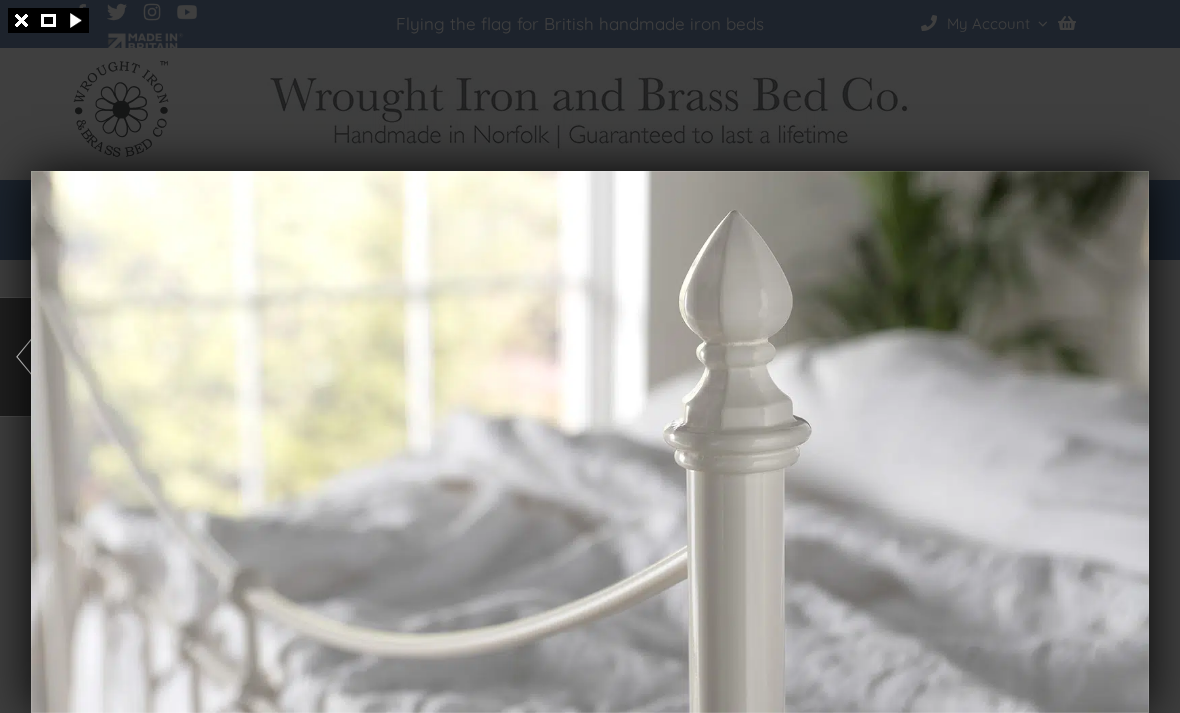 click at bounding box center (590, 442) 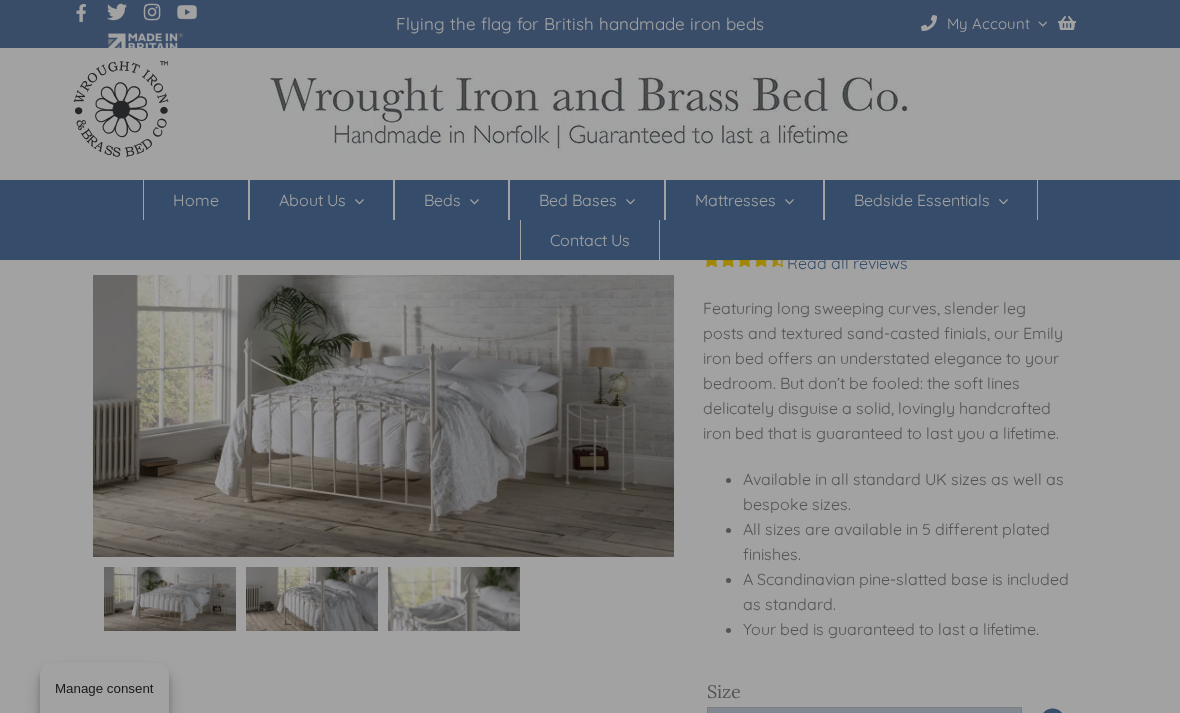 click at bounding box center [590, 356] 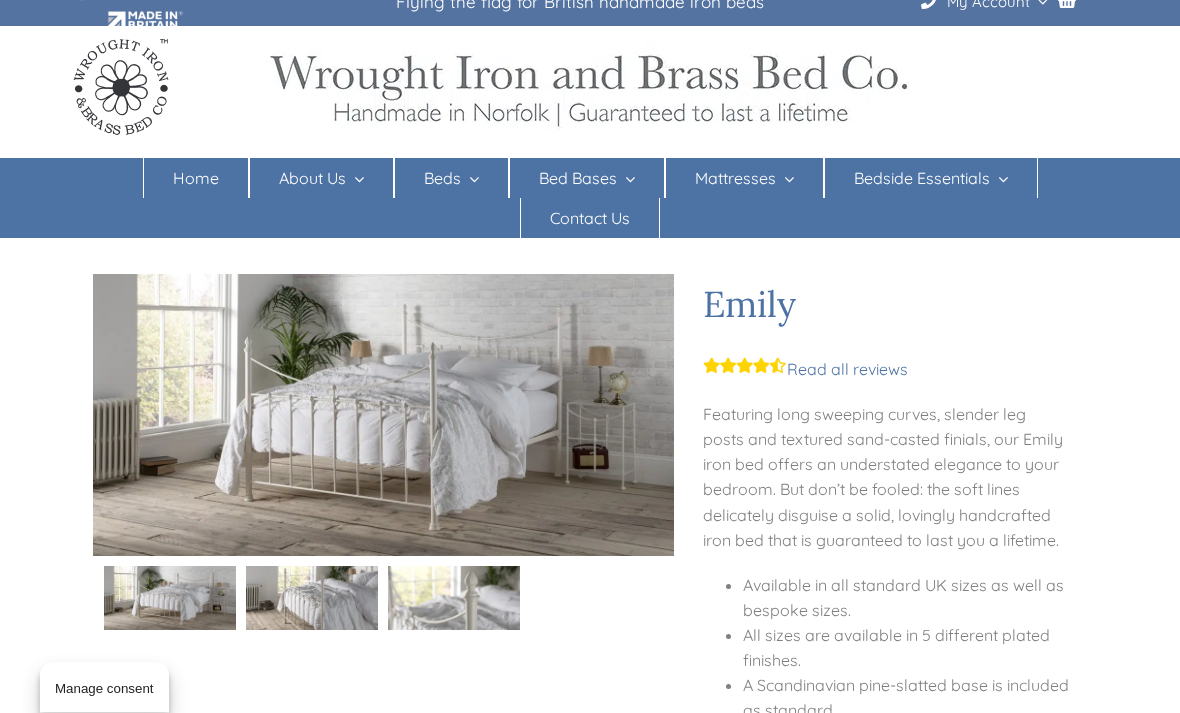 scroll, scrollTop: 0, scrollLeft: 0, axis: both 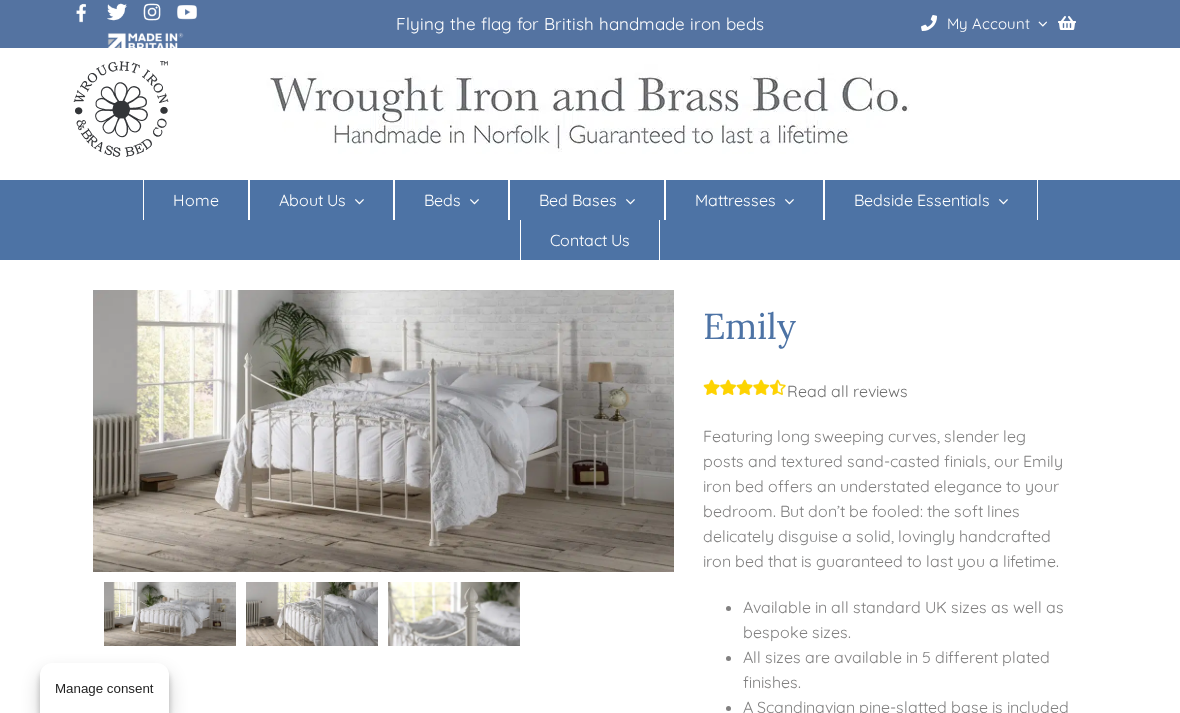 click on "Read all reviews" at bounding box center [805, 391] 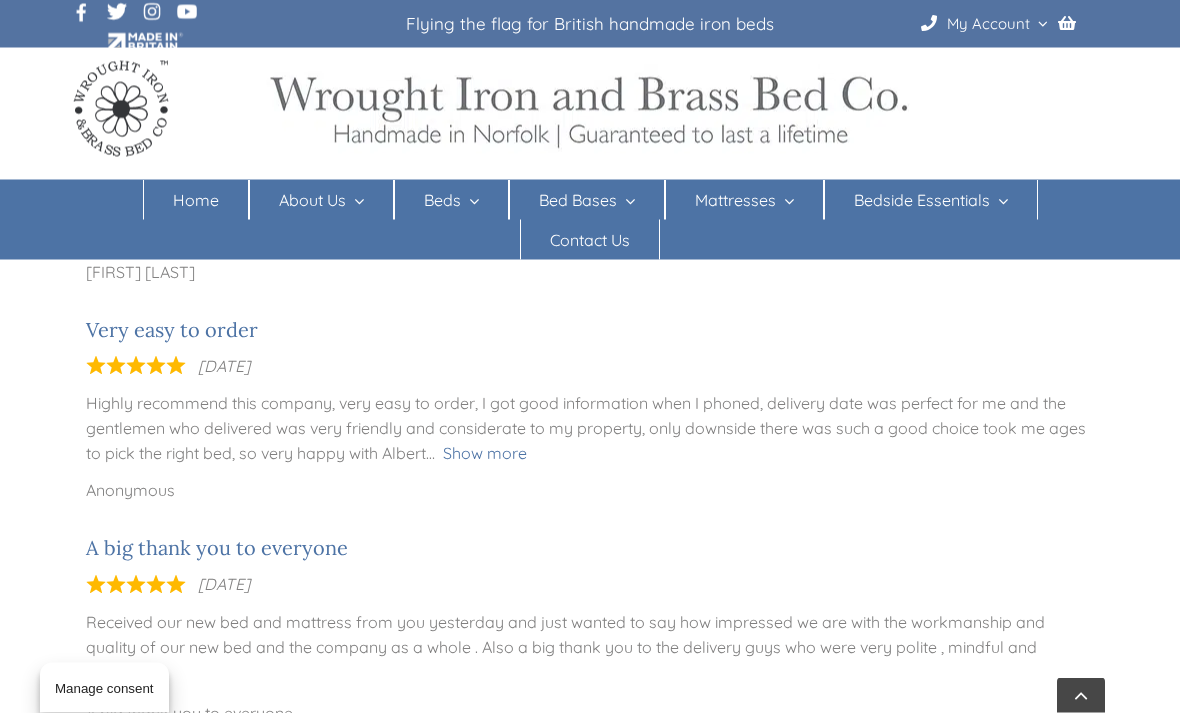 scroll, scrollTop: 1119, scrollLeft: 0, axis: vertical 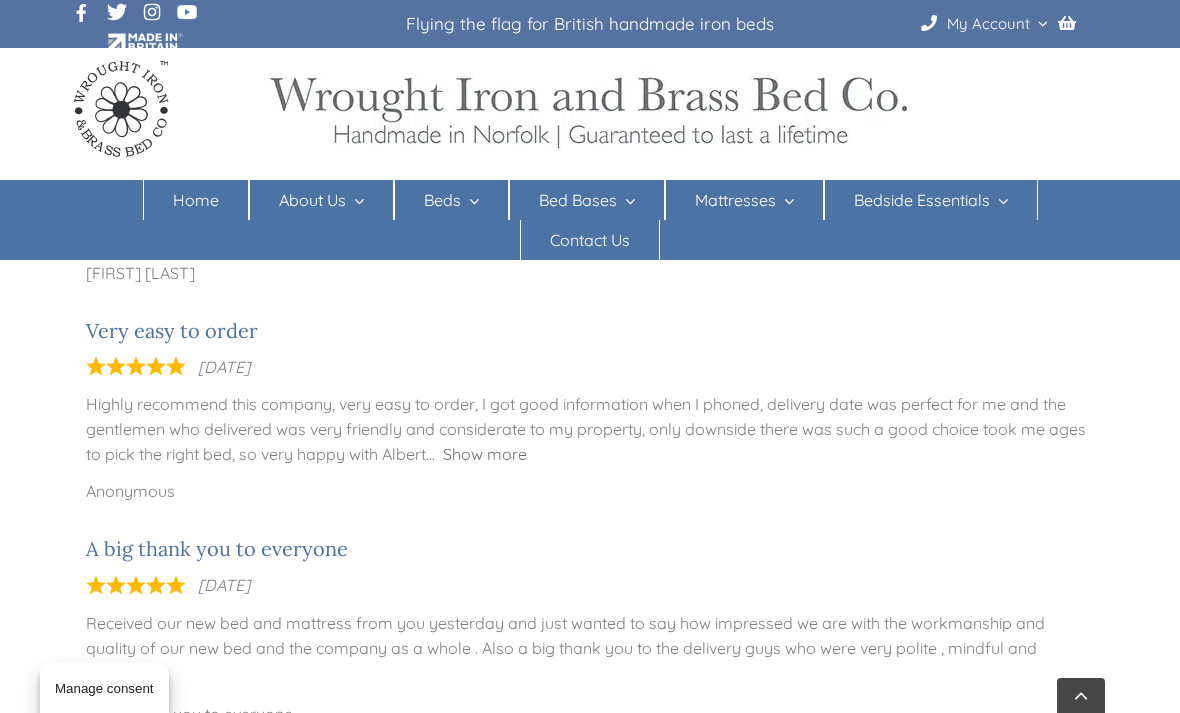 click on "Show more" at bounding box center [485, 454] 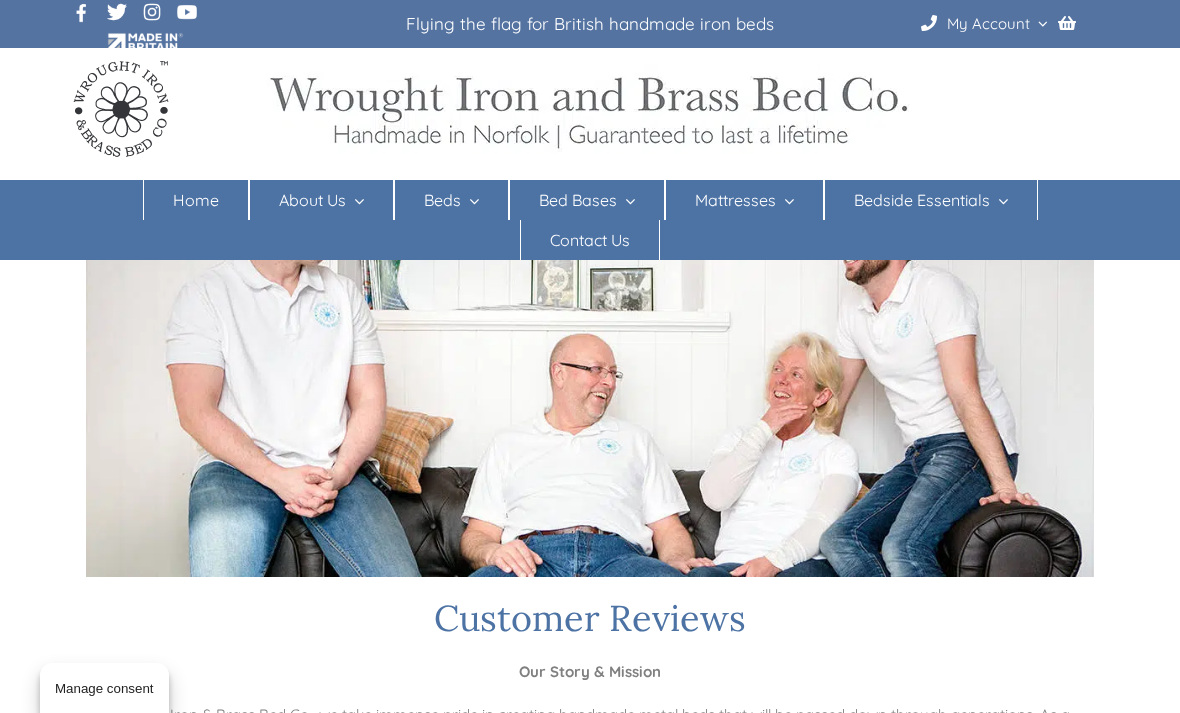 scroll, scrollTop: 127, scrollLeft: 0, axis: vertical 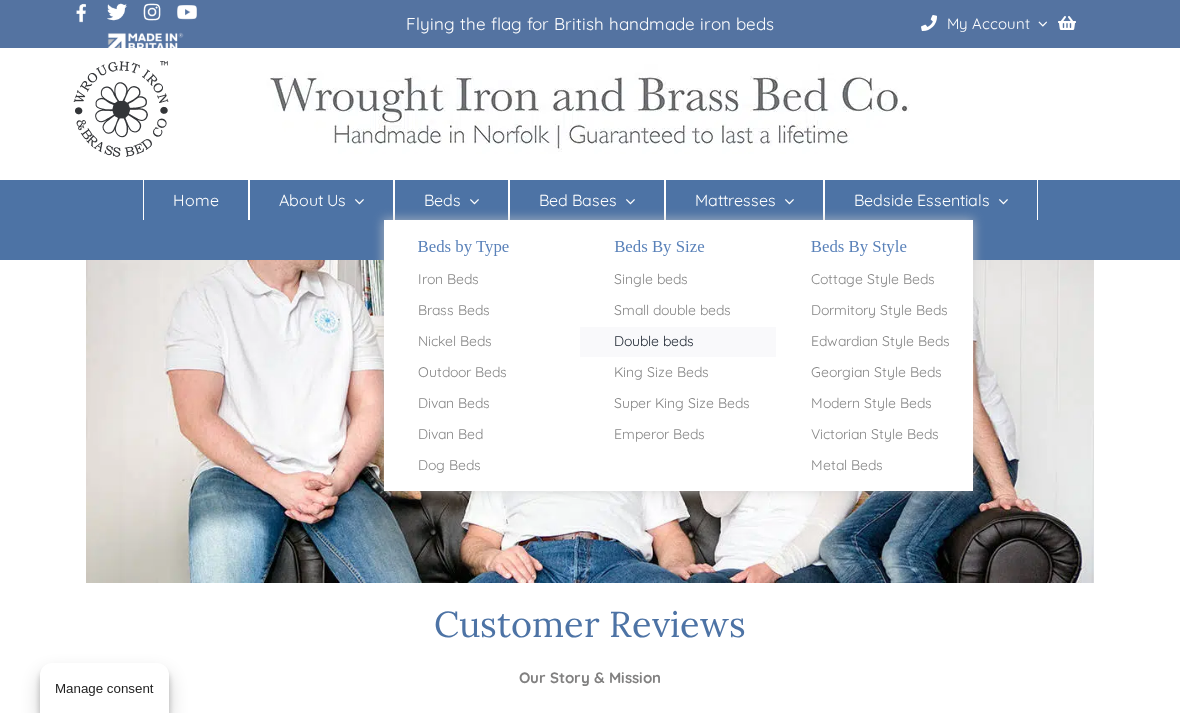 click on "Double beds" at bounding box center (654, 342) 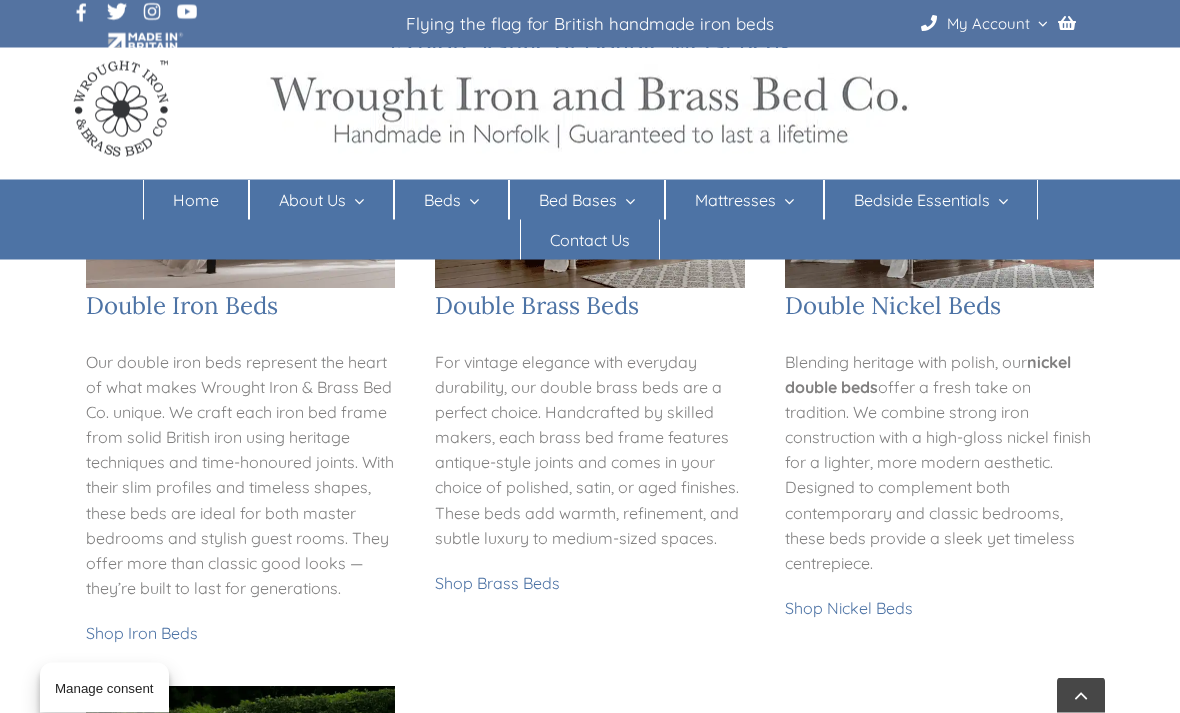scroll, scrollTop: 1045, scrollLeft: 0, axis: vertical 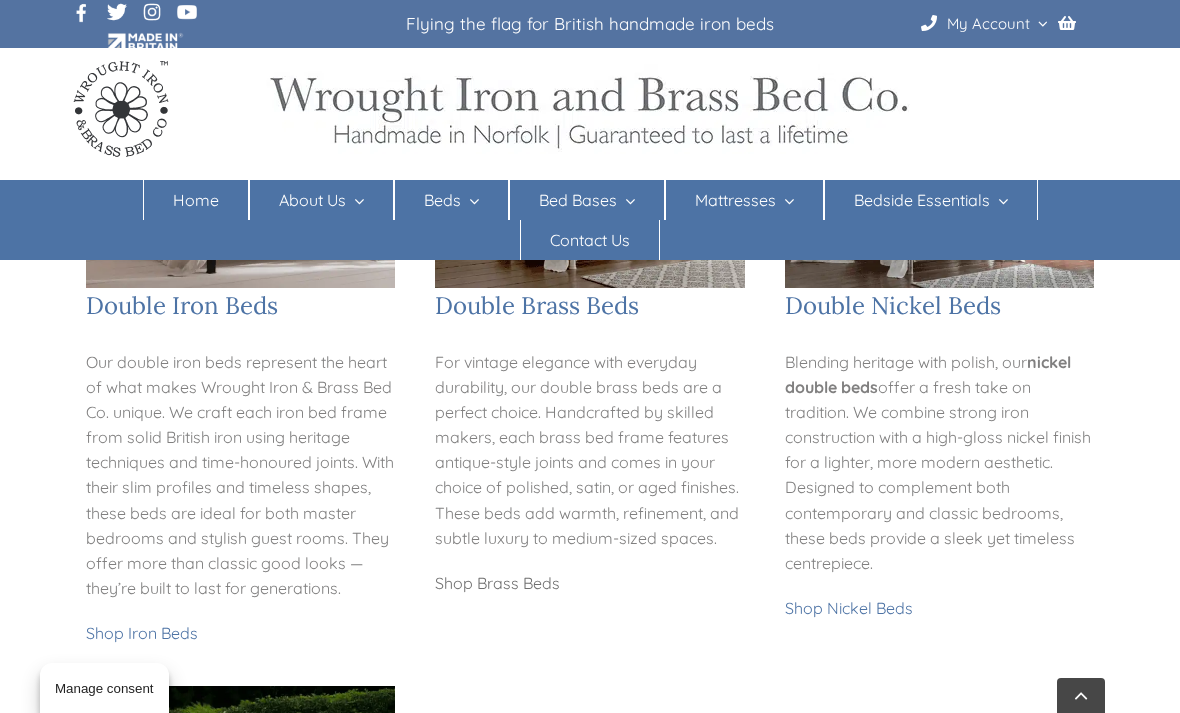 click on "Shop Brass Beds" at bounding box center [497, 583] 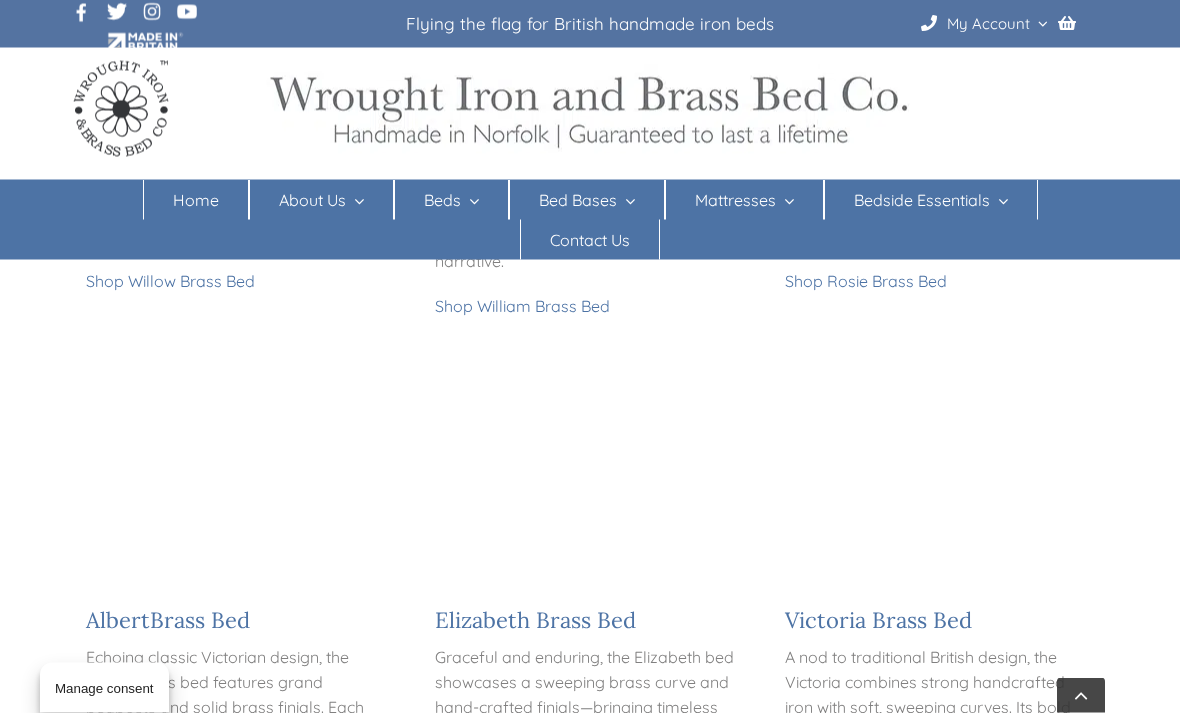 scroll, scrollTop: 1255, scrollLeft: 0, axis: vertical 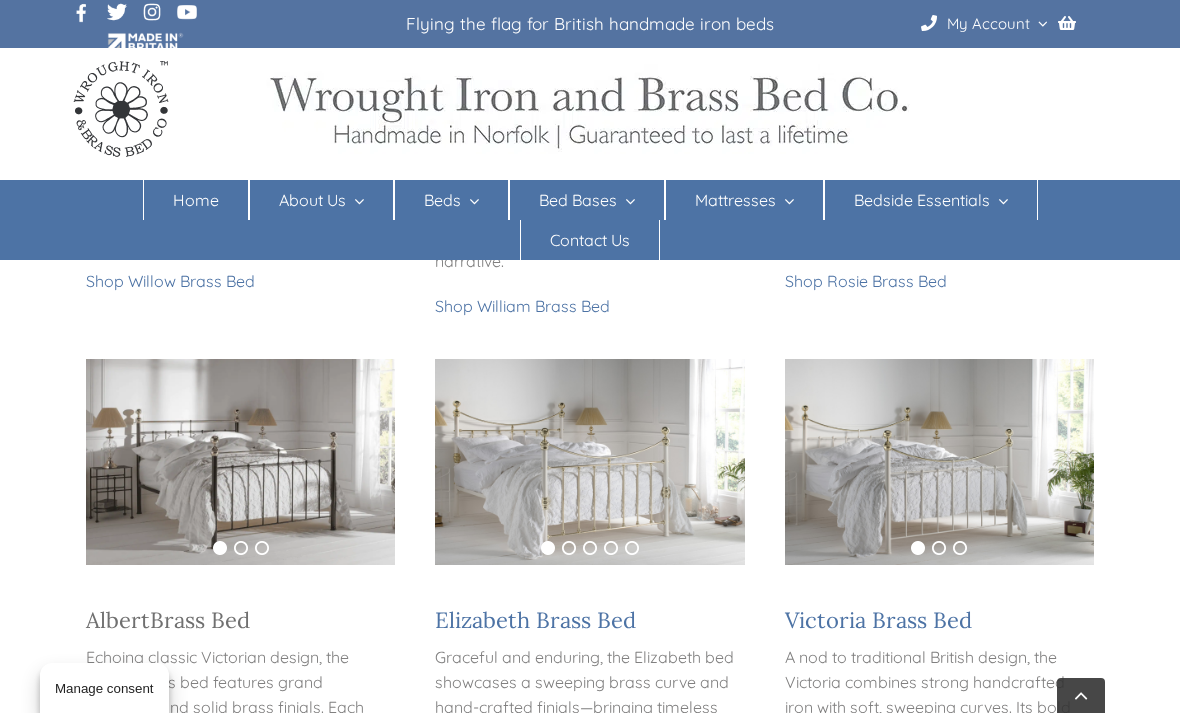 click on "Brass Bed" at bounding box center [200, 620] 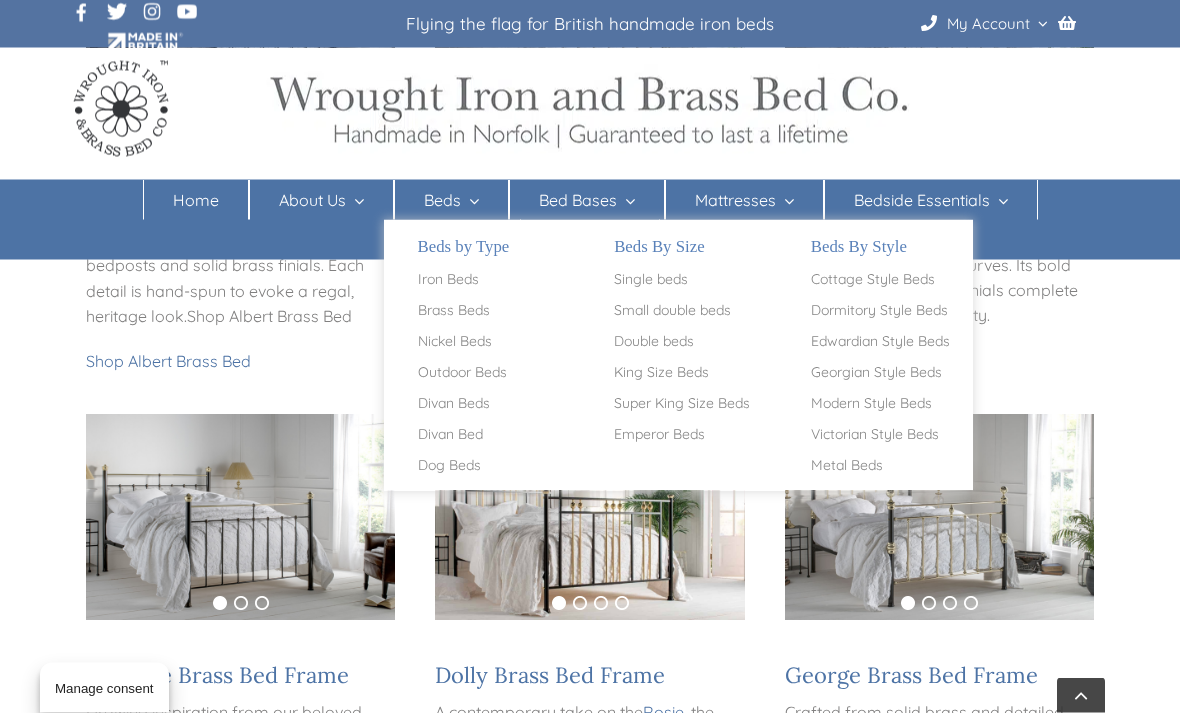 scroll, scrollTop: 1697, scrollLeft: 0, axis: vertical 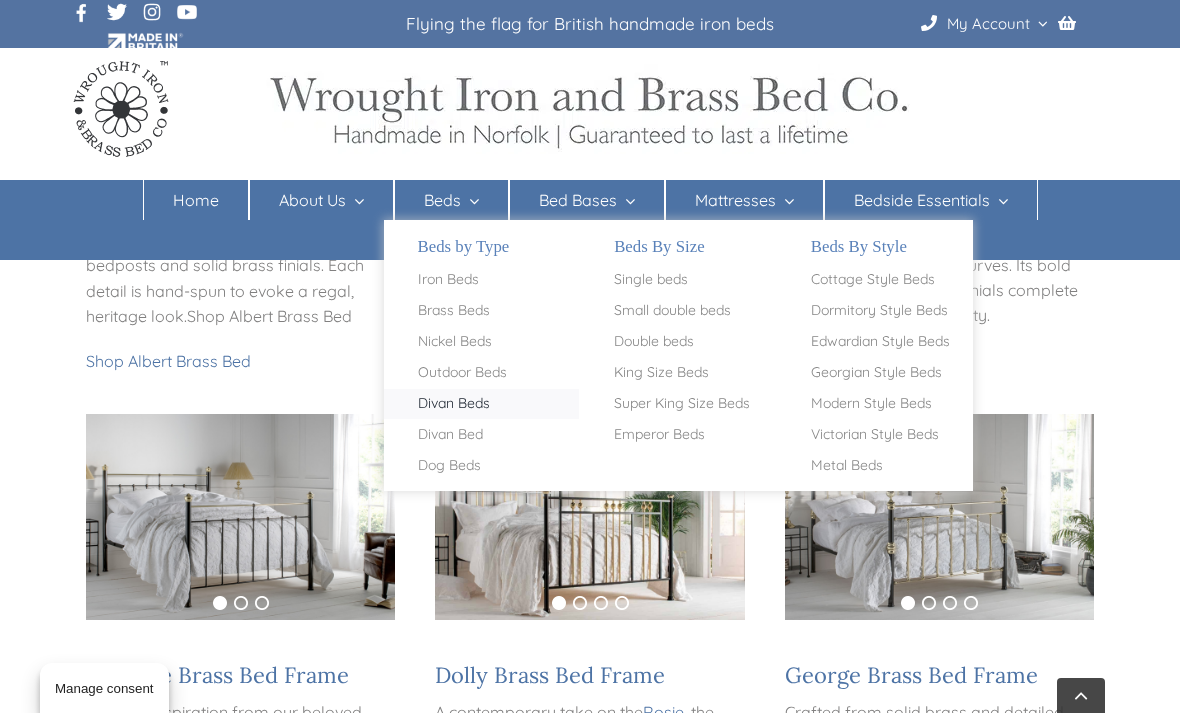 click on "Divan Beds" at bounding box center [454, 404] 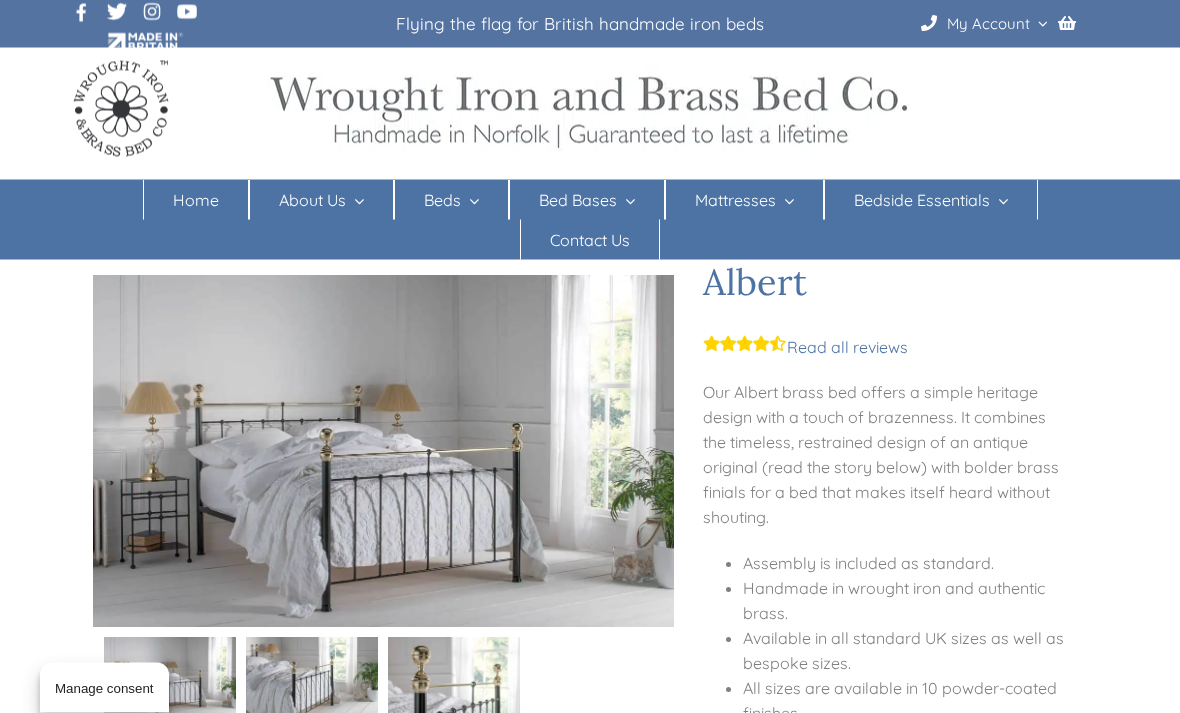 scroll, scrollTop: 44, scrollLeft: 0, axis: vertical 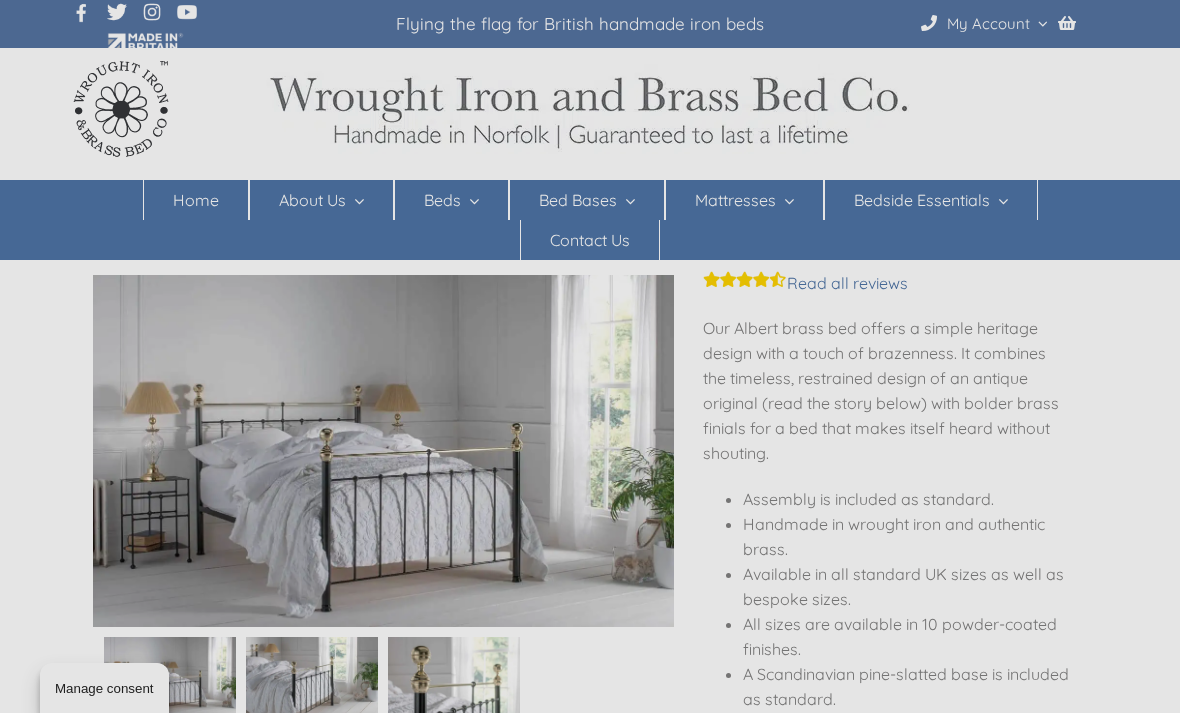 click at bounding box center [590, 356] 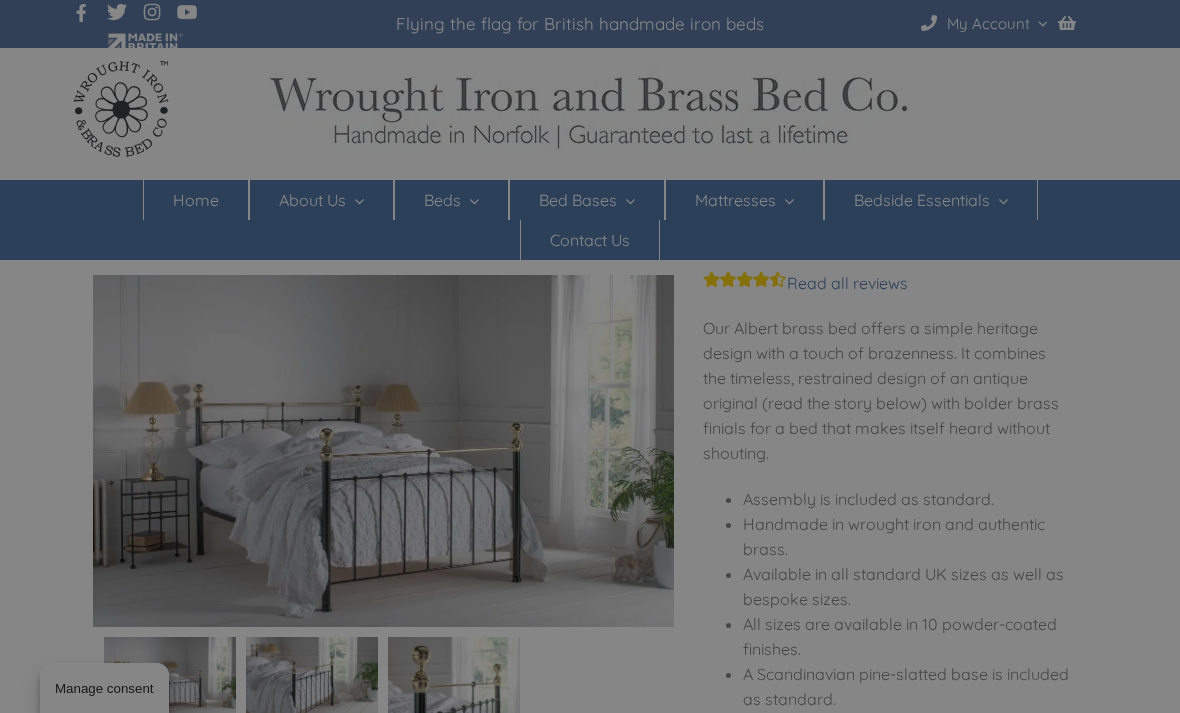 click at bounding box center [590, 356] 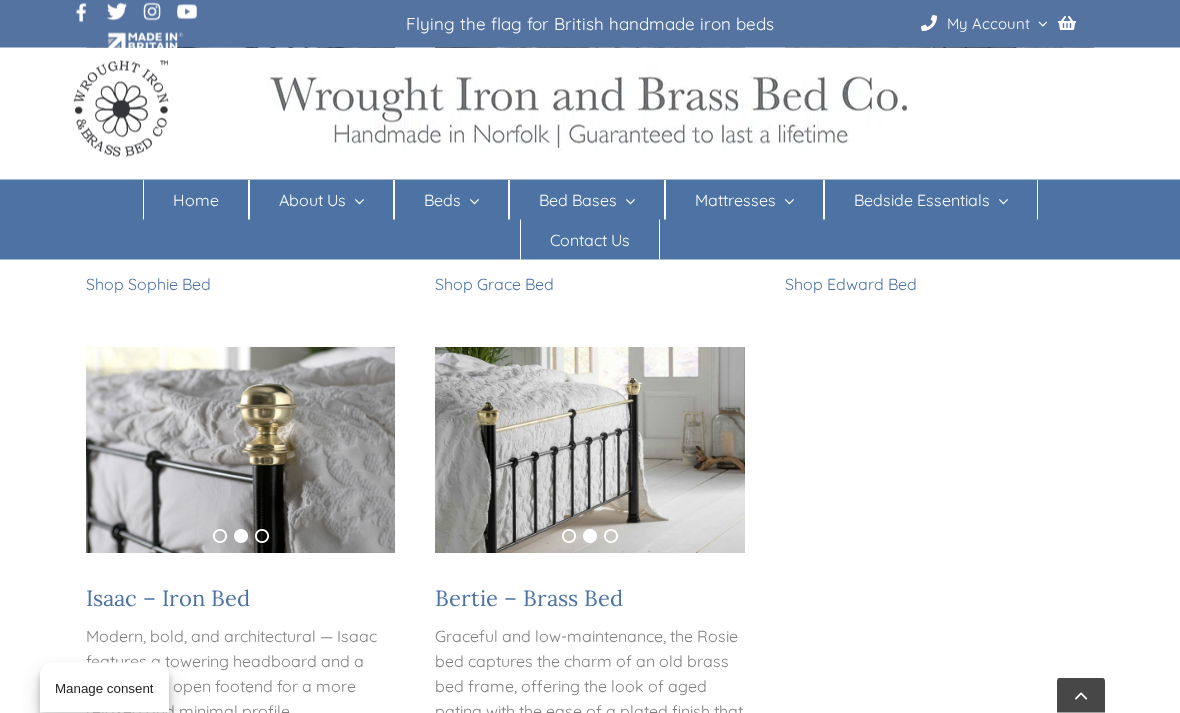 scroll, scrollTop: 767, scrollLeft: 0, axis: vertical 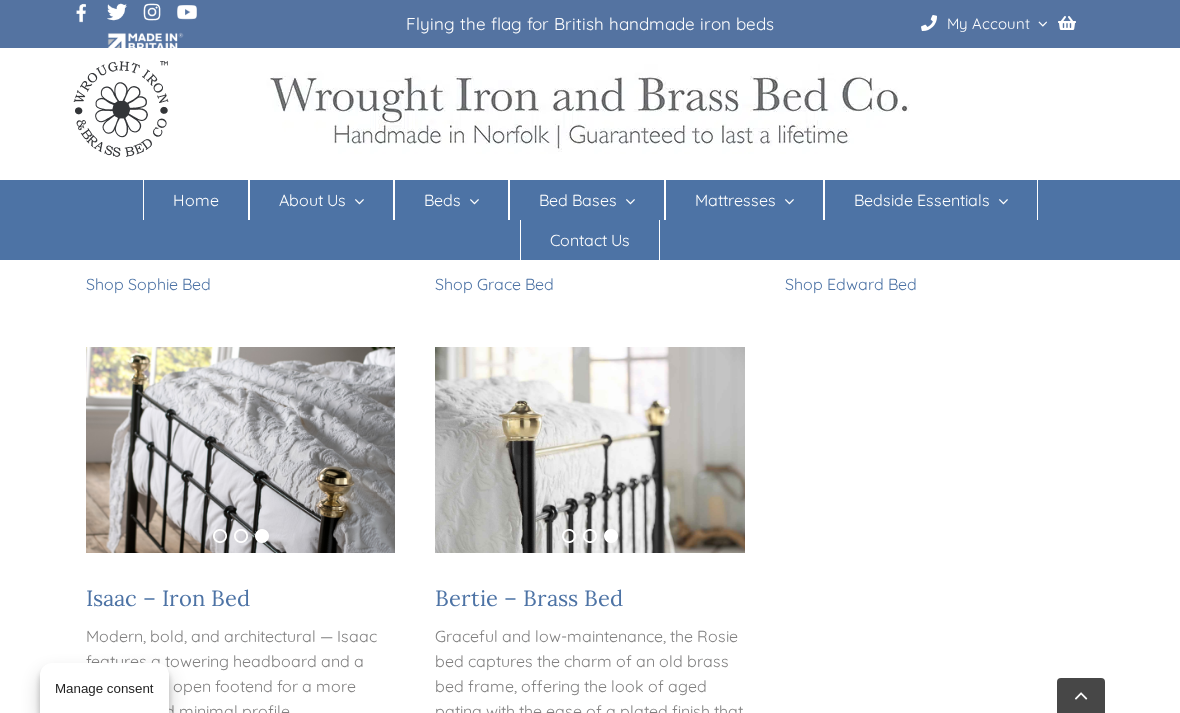 click on "Divan Beds – Handcrafted Metal Beds with a Low Footboard
Our Divan Beds collection showcases handcrafted  iron  and  brass  bed frames with a low footboard – perfect for those seeking an open, airy look without sacrificing quality. Each bed is made to order in our Norfolk workshop using solid British metal and traditional blacksmithing techniques.
Low footend beds are ideal for smaller rooms, relaxed interiors, or simply for those who prefer a less enclosed feel at the foot of the bed. Every frame in this collection brings lasting strength, comfort, and timeless style.
1 2 3
Sophie – Iron Bed
A customer favourite, Sophie features a tall headboard and no footboard. Minimalist and elegant, it’s perfect for compact spaces or modern bedrooms.
Shop Sophie Bed
1 2 3
Grace – Iron Bed
With gently curved lines and an open footend, Grace adds lightness and calm to any space. Crafted from solid iron and available in a range of colours.
Shop Grace Bed
1 2 3
Edward – Iron Bed
1 2" at bounding box center [590, 193] 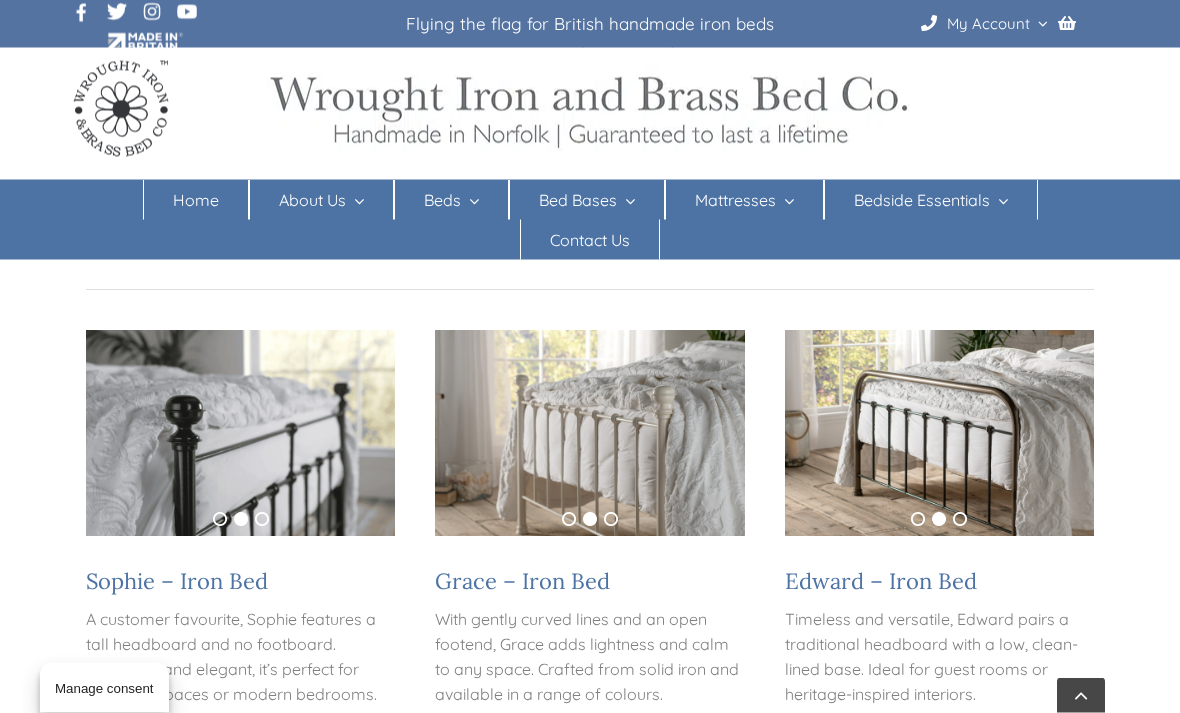 scroll, scrollTop: 312, scrollLeft: 0, axis: vertical 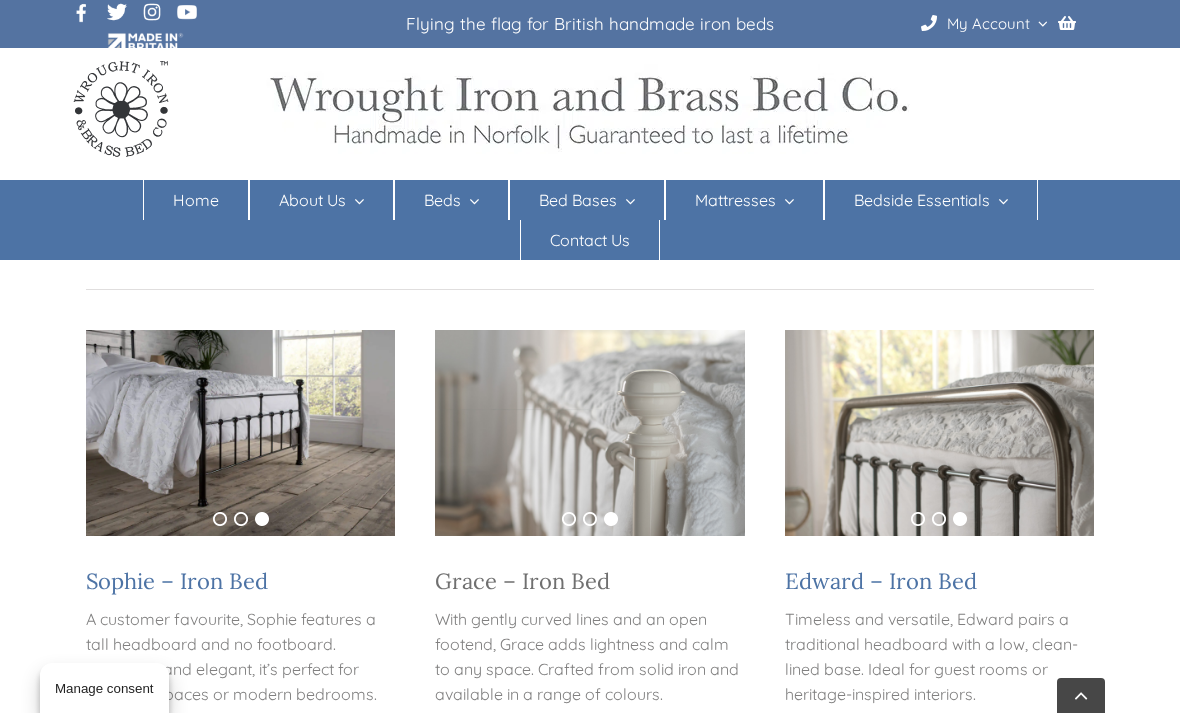 click on "Grace – Iron Bed" at bounding box center (522, 581) 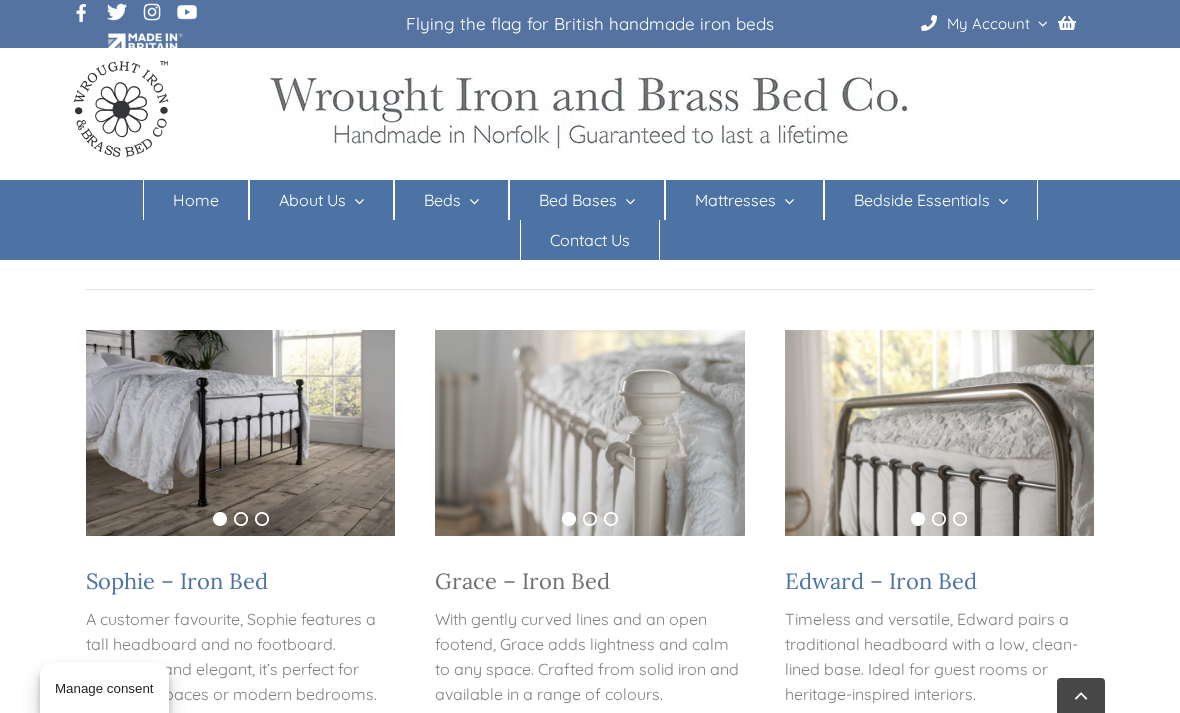 scroll, scrollTop: 344, scrollLeft: 0, axis: vertical 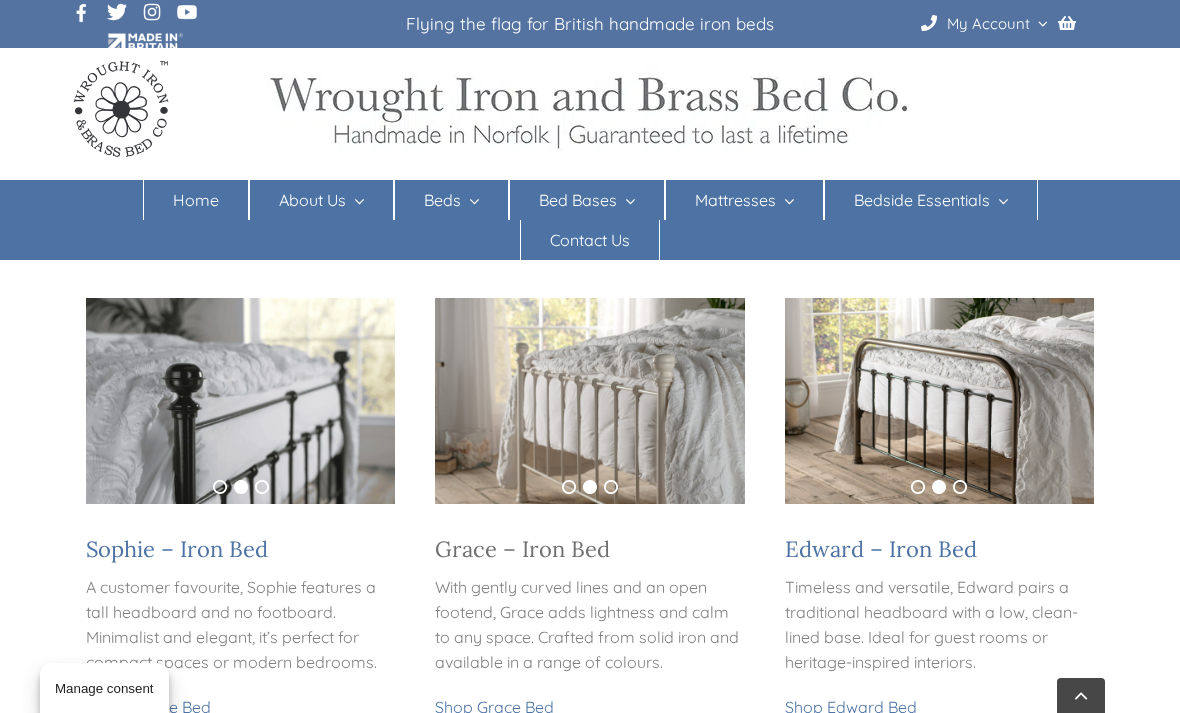 click on "Grace – Iron Bed" at bounding box center (522, 549) 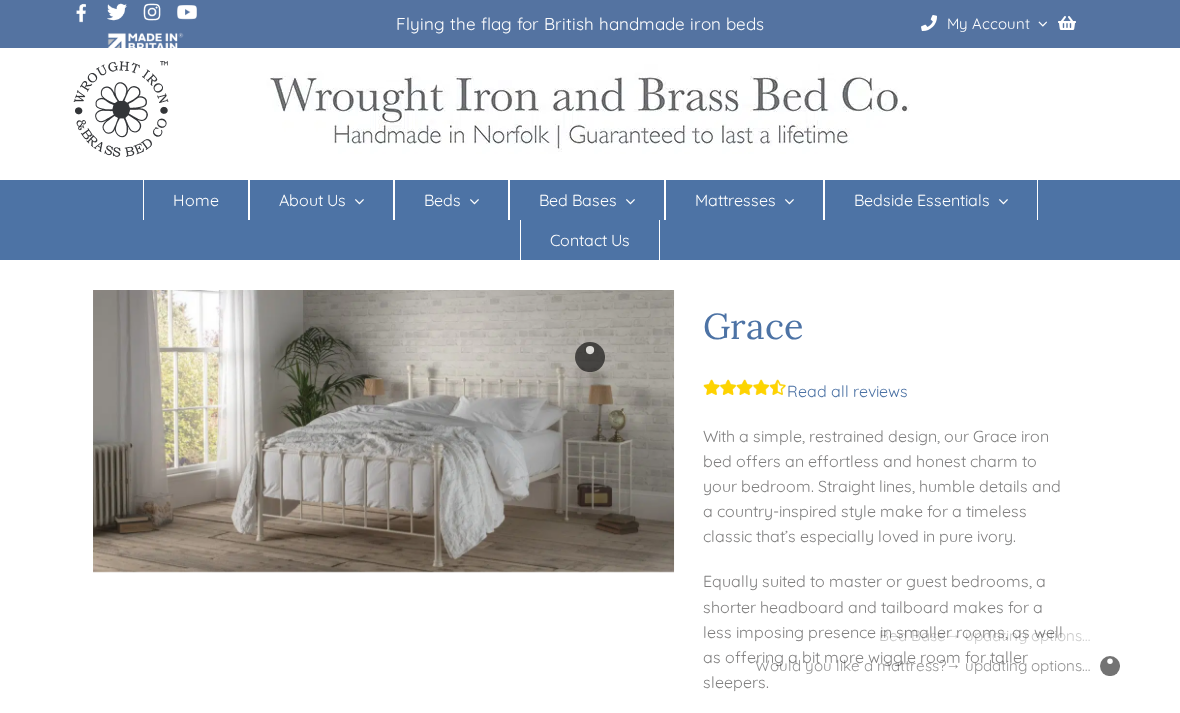 scroll, scrollTop: 0, scrollLeft: 0, axis: both 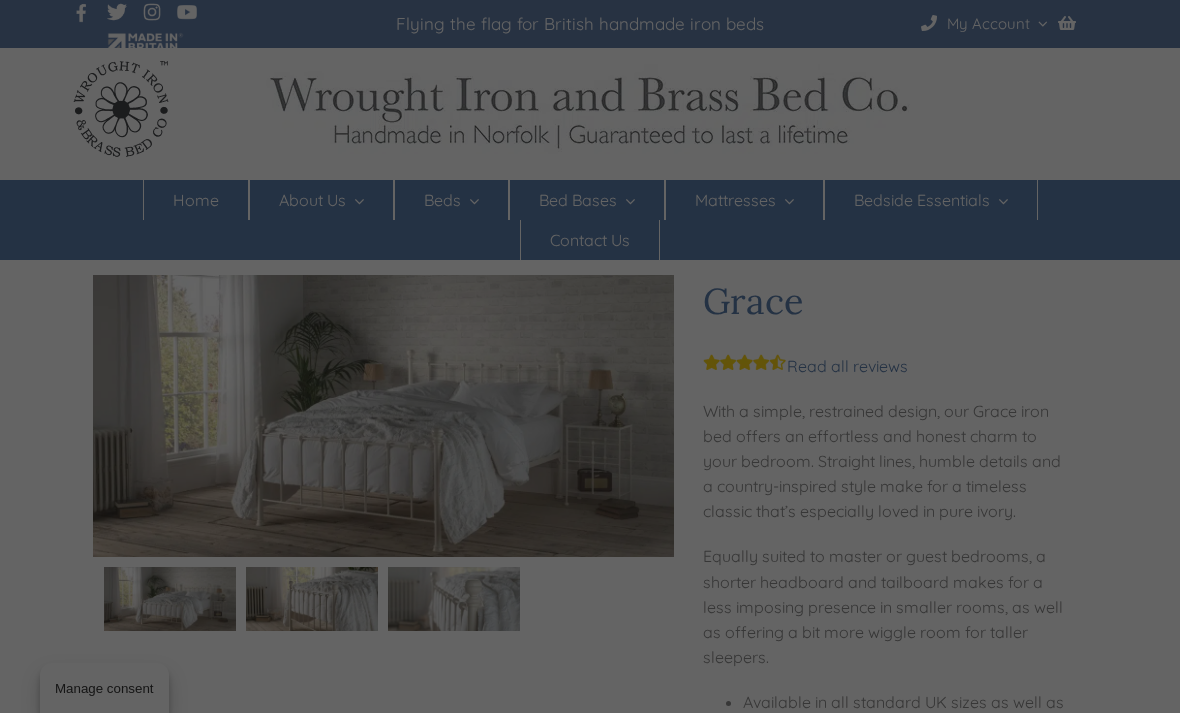 click at bounding box center [590, 356] 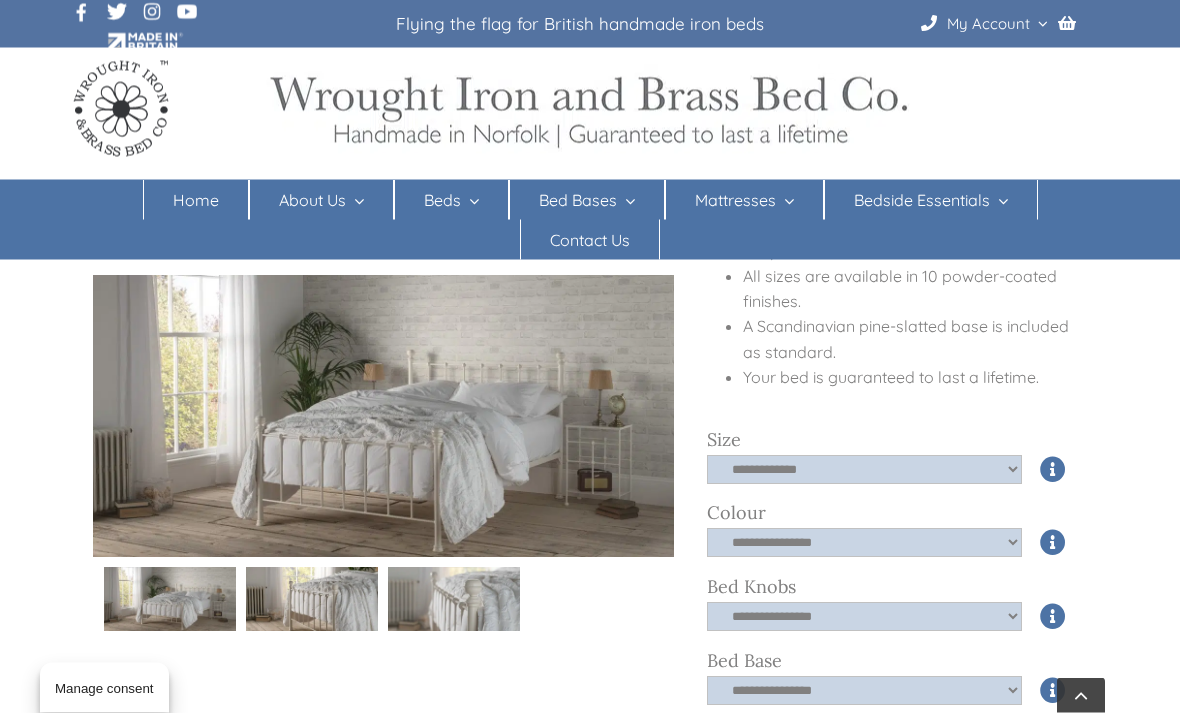 scroll, scrollTop: 501, scrollLeft: 0, axis: vertical 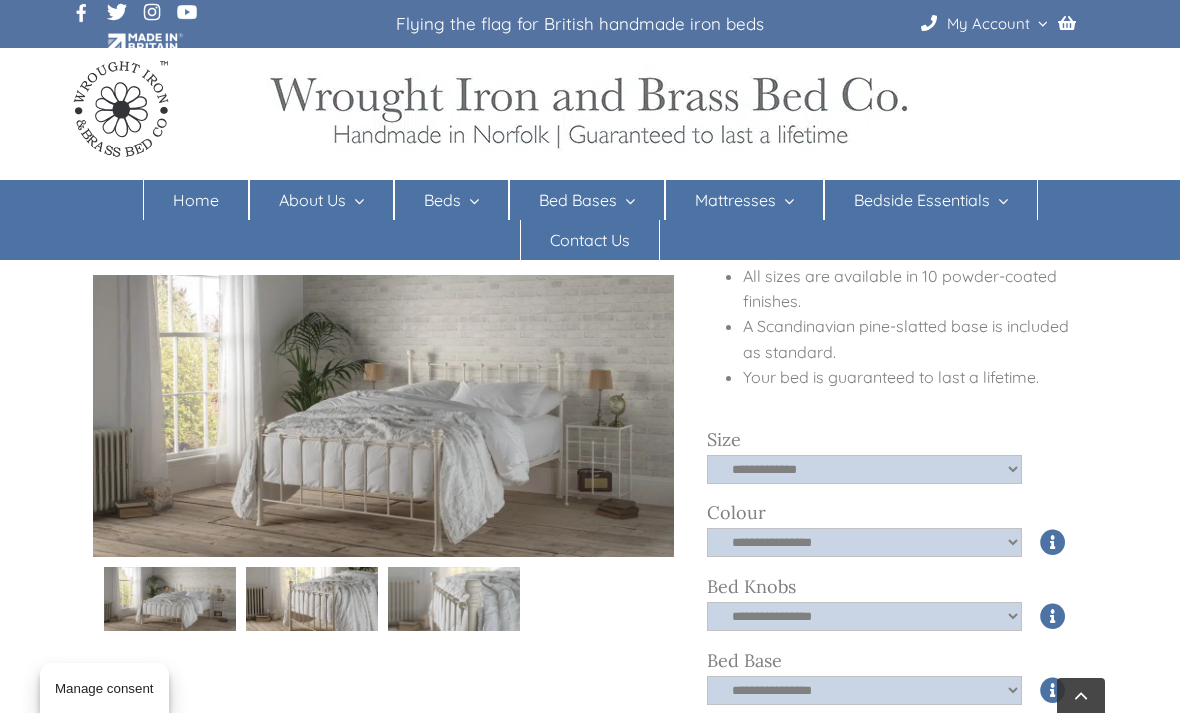 click at bounding box center (1053, 469) 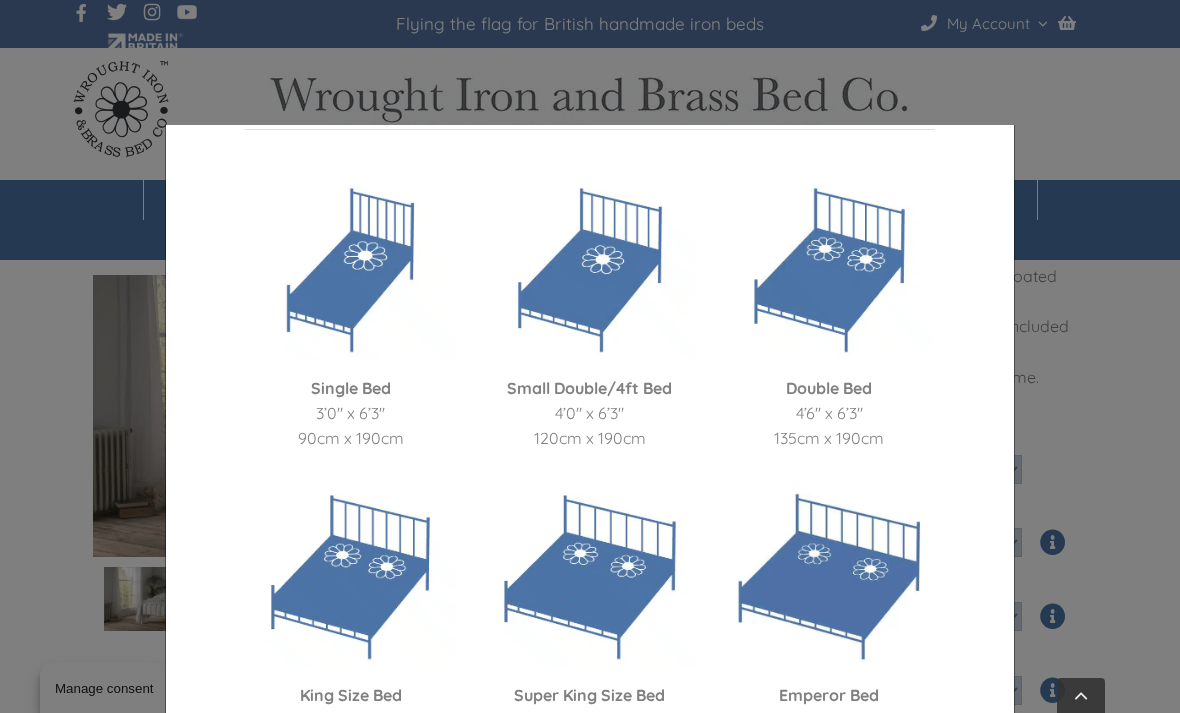 scroll, scrollTop: 441, scrollLeft: 0, axis: vertical 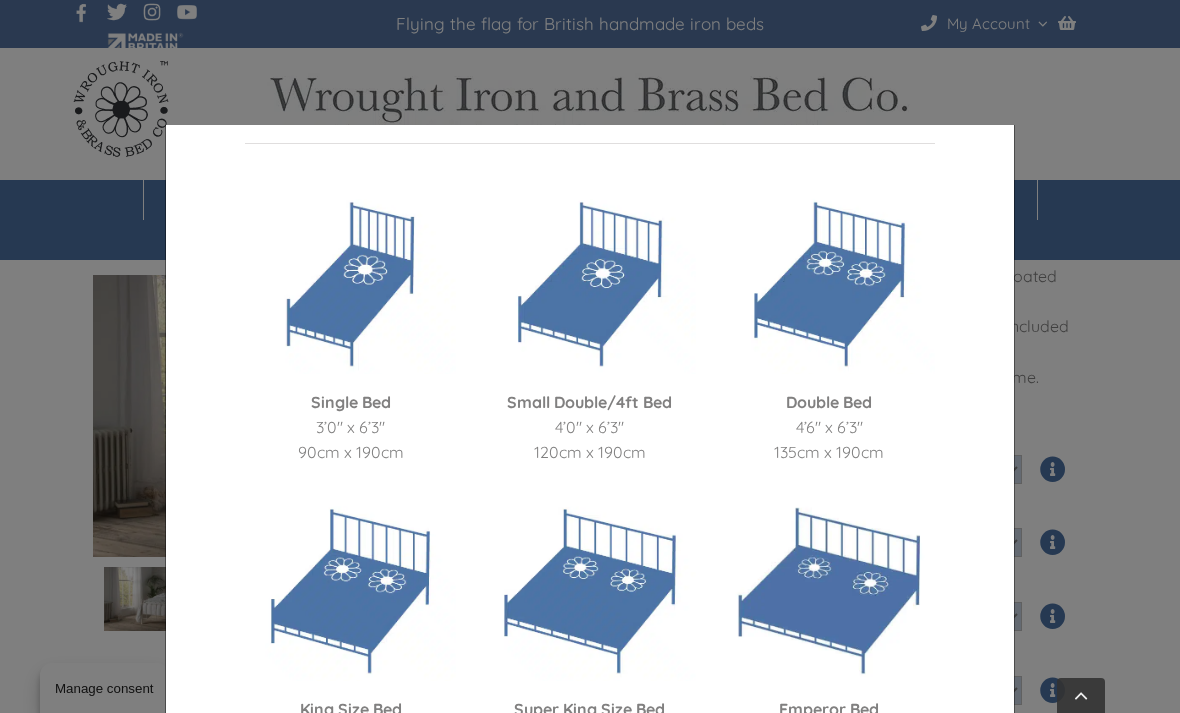 click on "Double Bed" at bounding box center (829, 402) 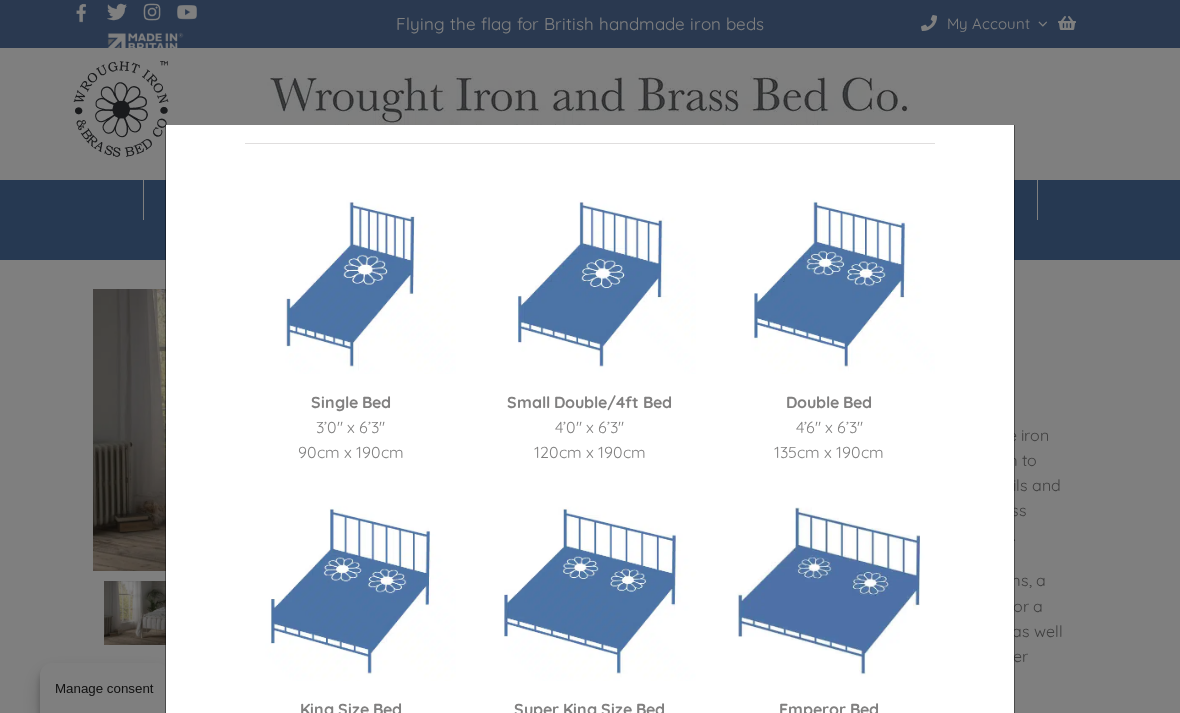 scroll, scrollTop: 0, scrollLeft: 0, axis: both 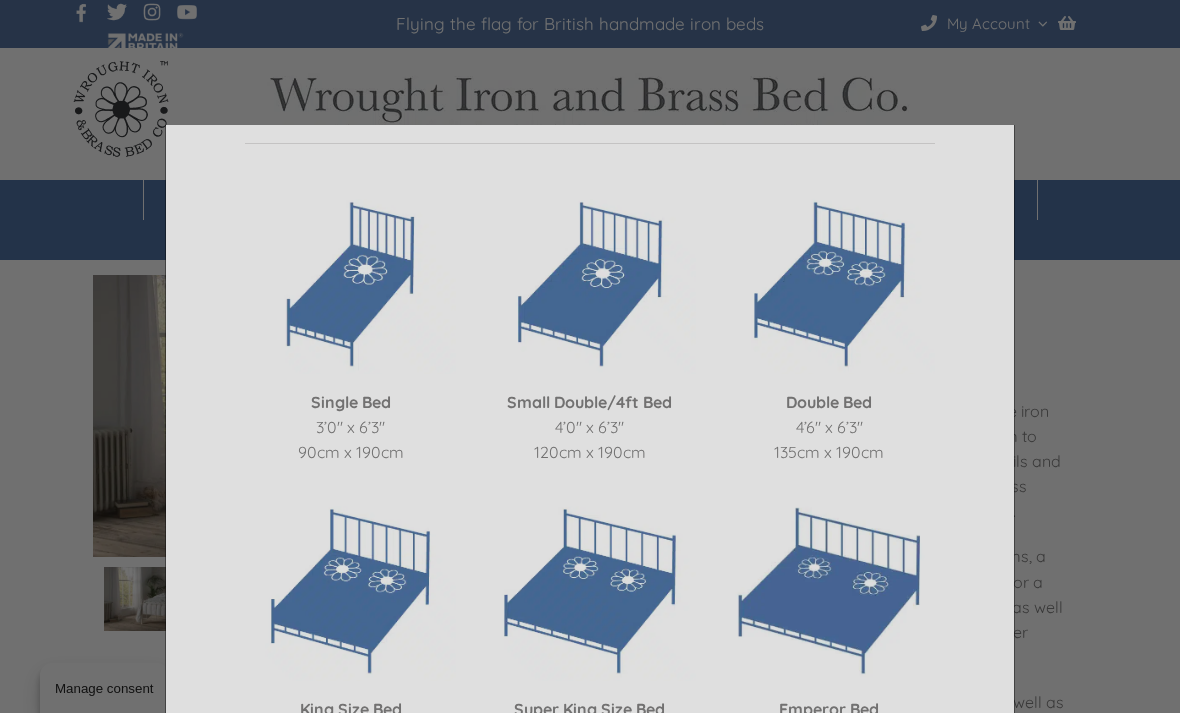 click at bounding box center [590, 356] 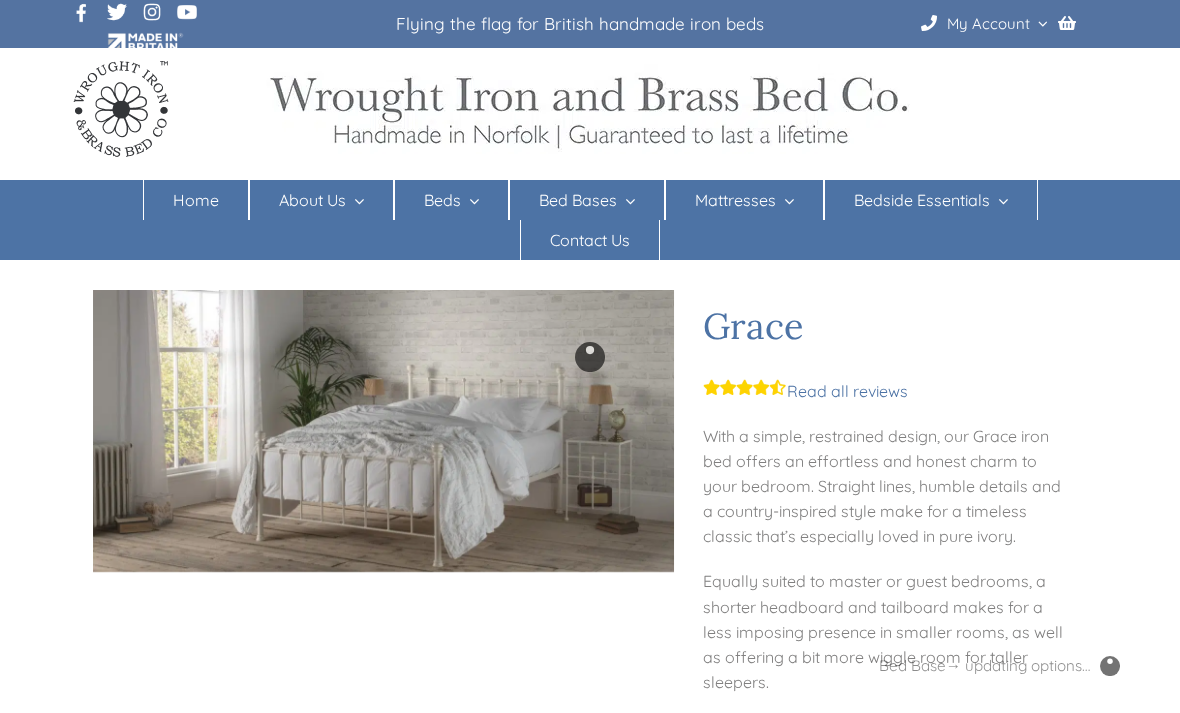 scroll, scrollTop: 0, scrollLeft: 0, axis: both 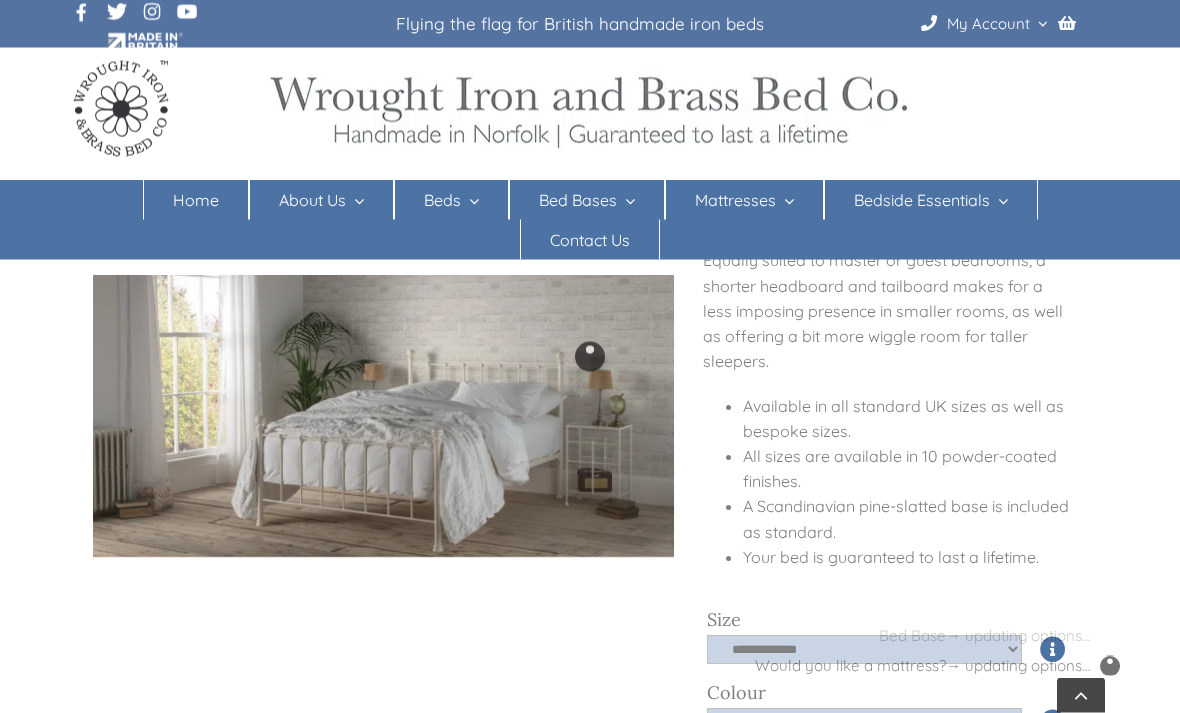checkbox on "****" 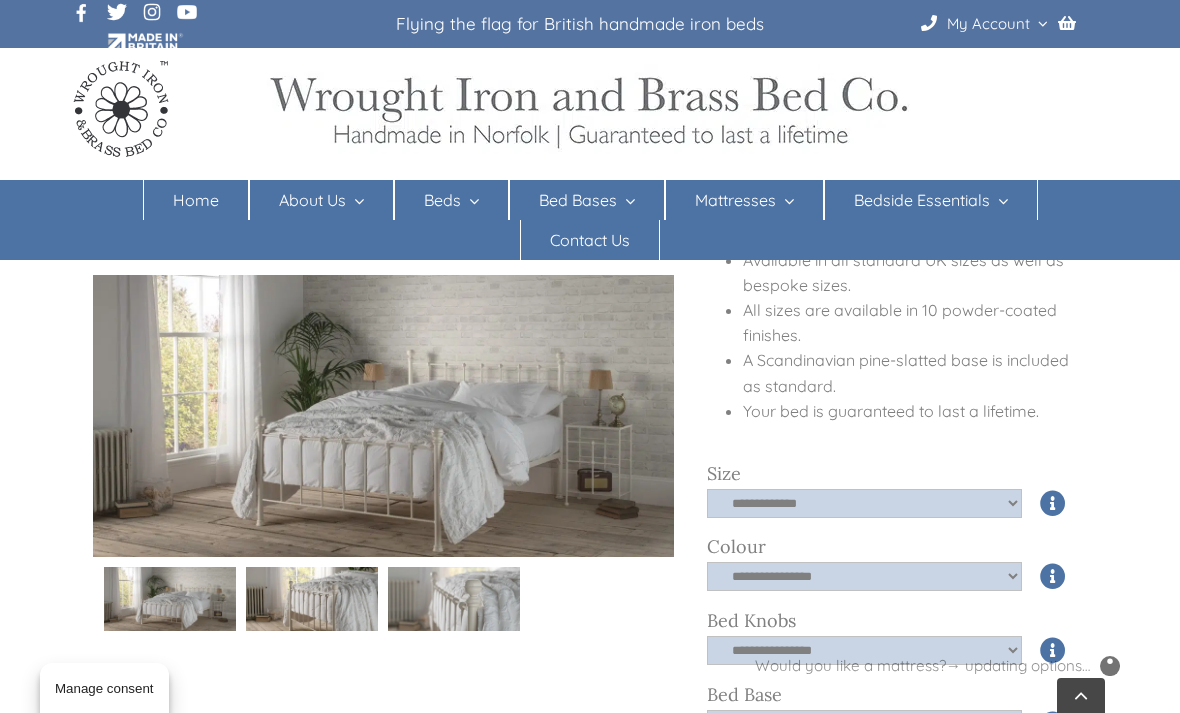 scroll, scrollTop: 468, scrollLeft: 0, axis: vertical 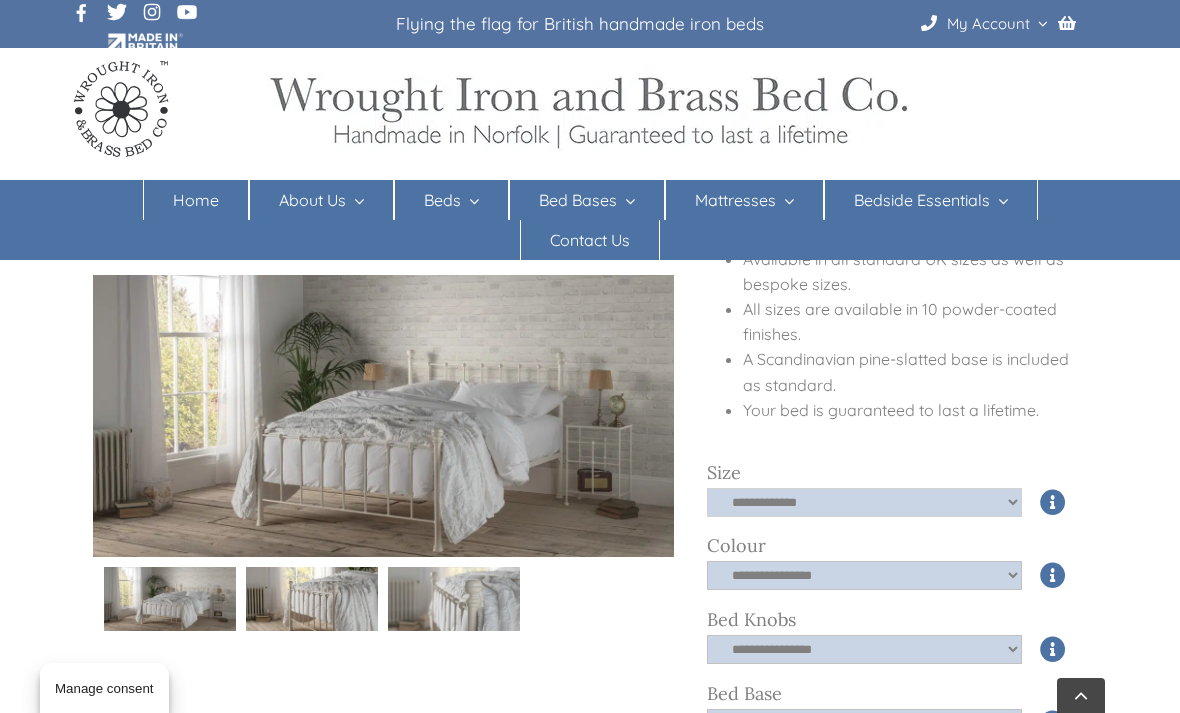 click on "**********" 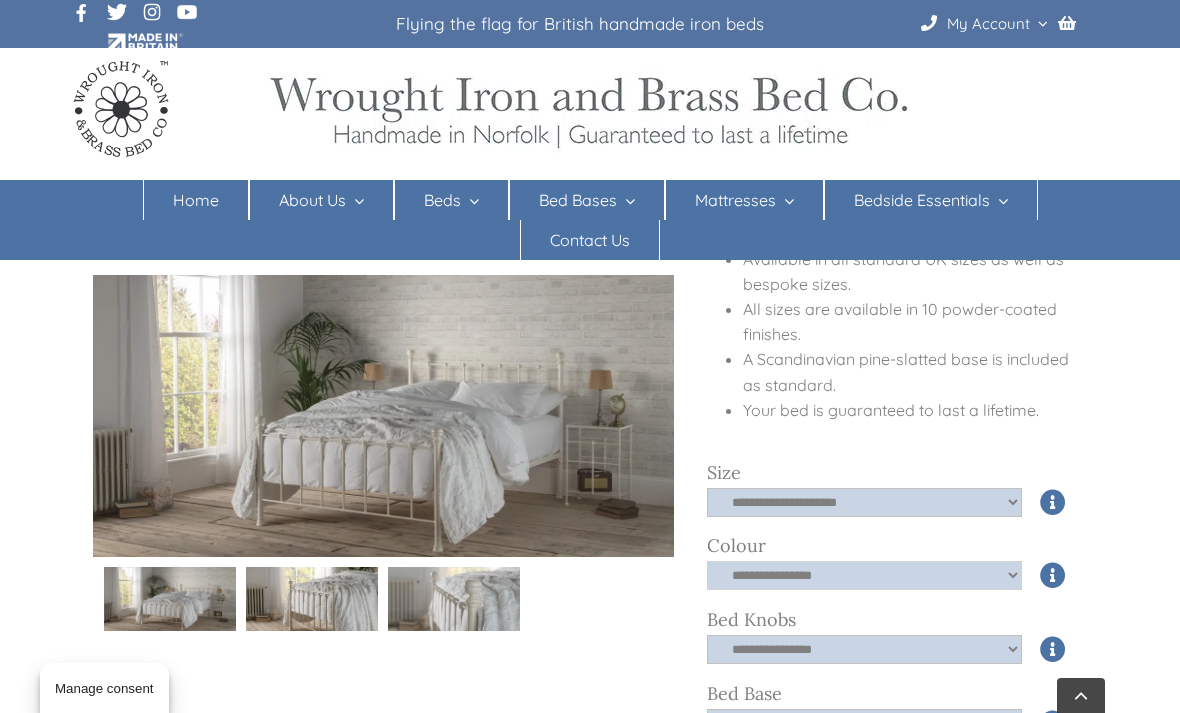 click on "**********" 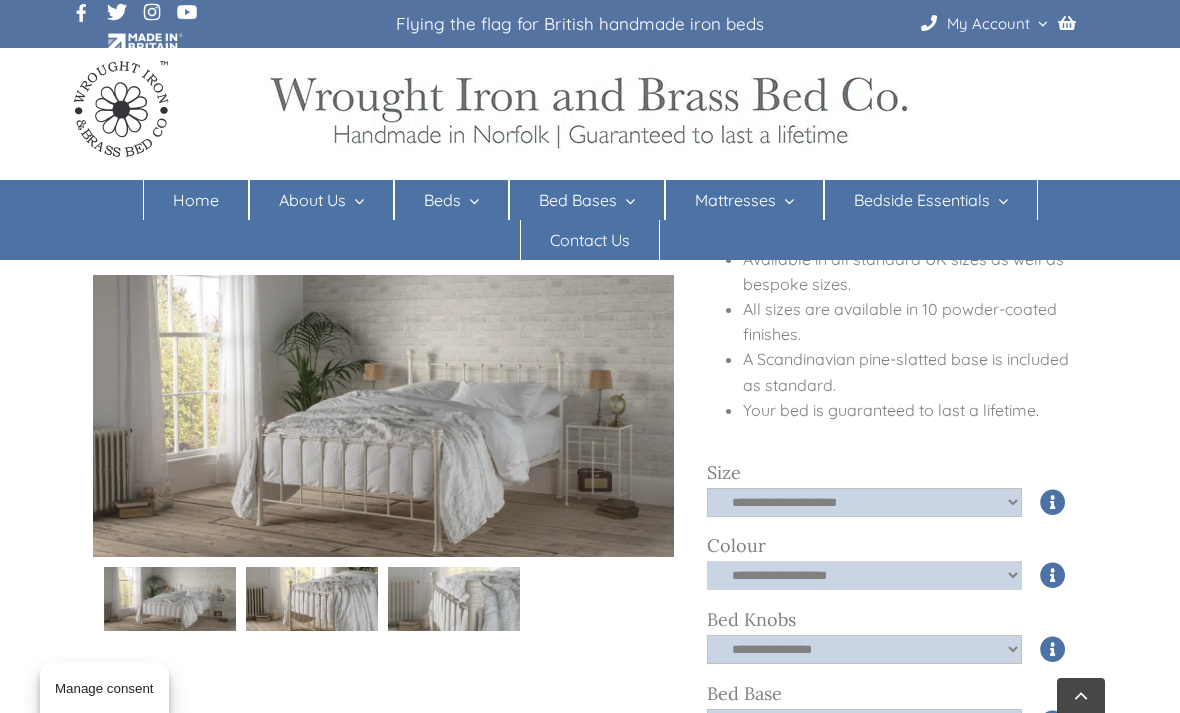click on "**********" 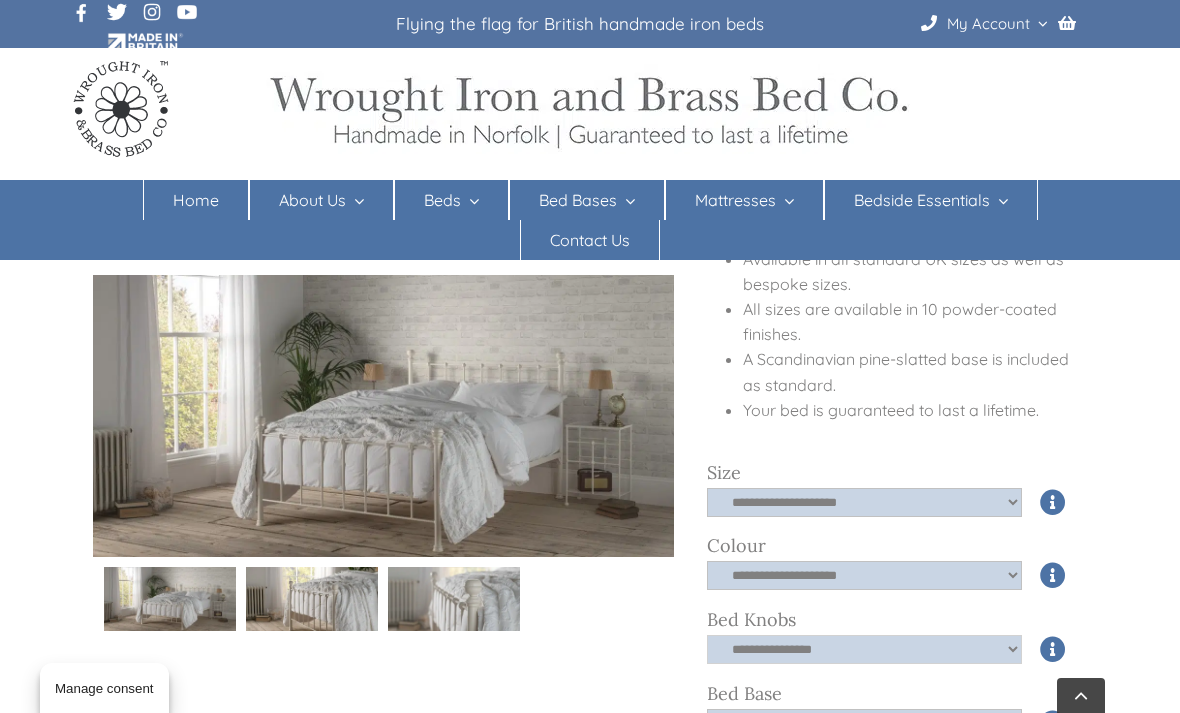 click on "**********" 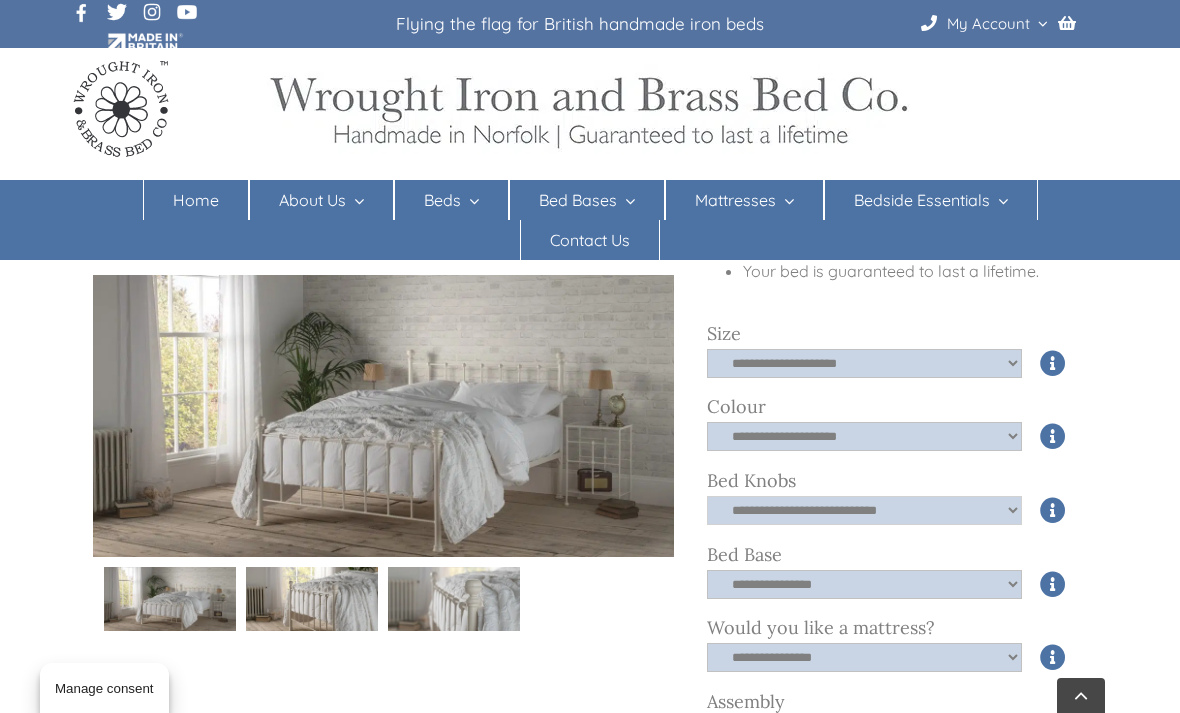 scroll, scrollTop: 613, scrollLeft: 0, axis: vertical 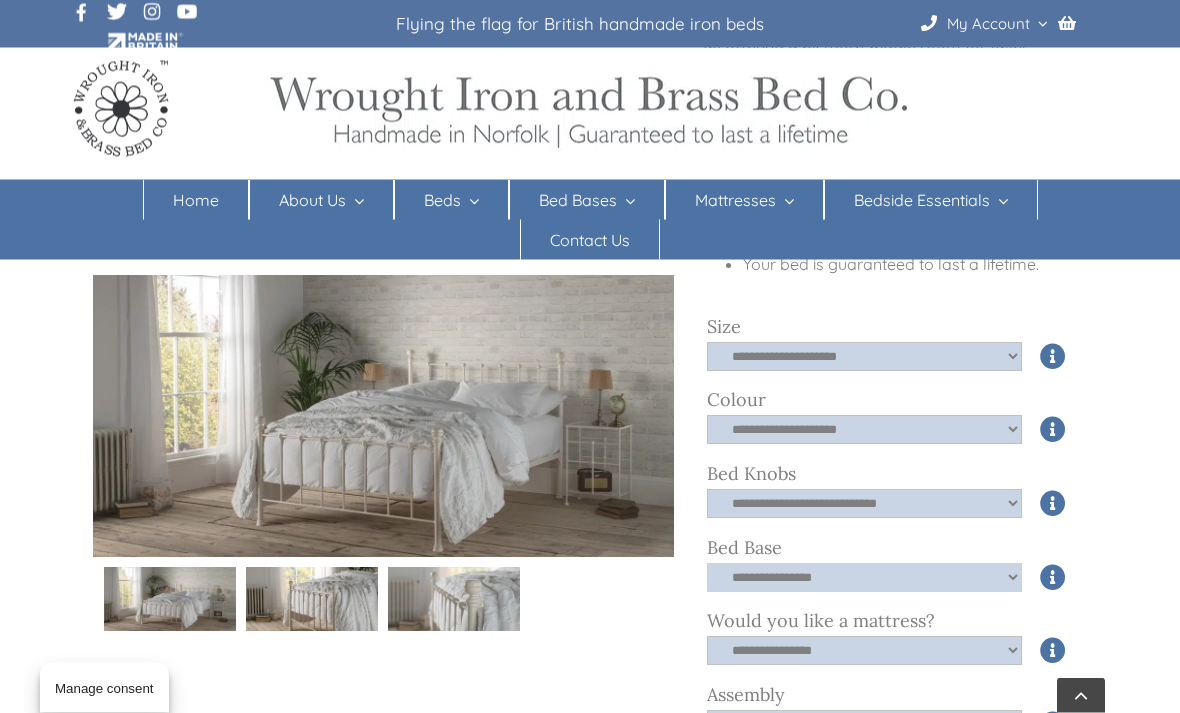 click on "**********" 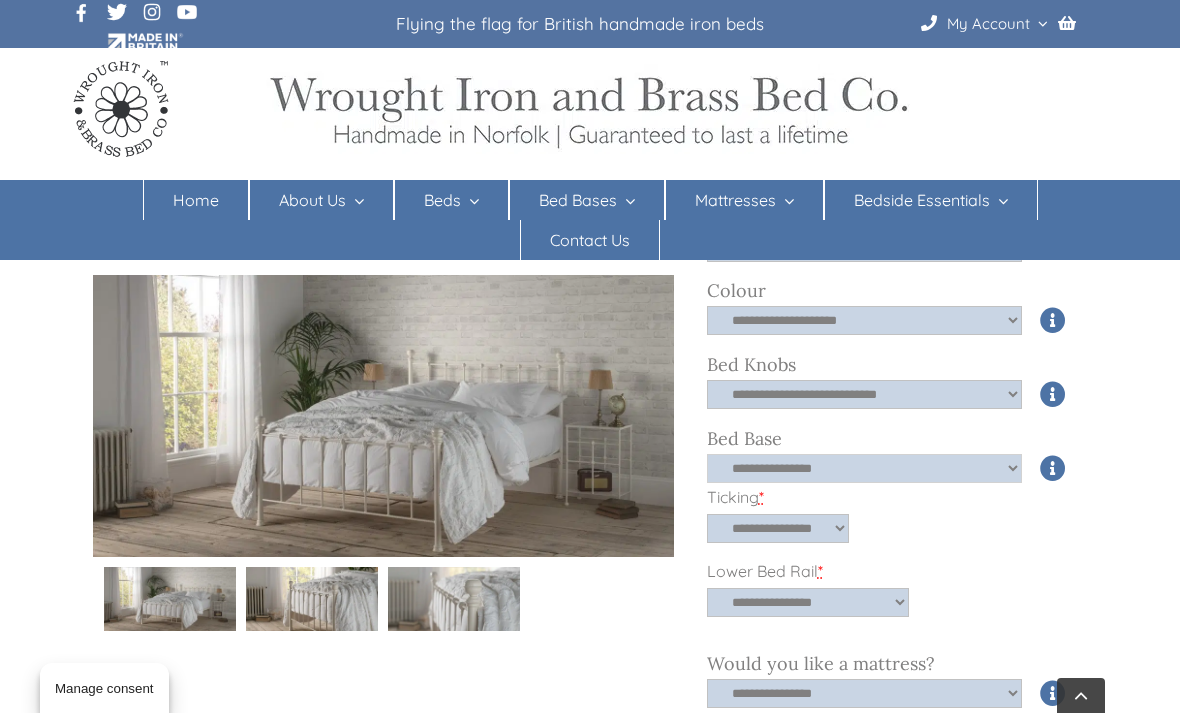 scroll, scrollTop: 732, scrollLeft: 0, axis: vertical 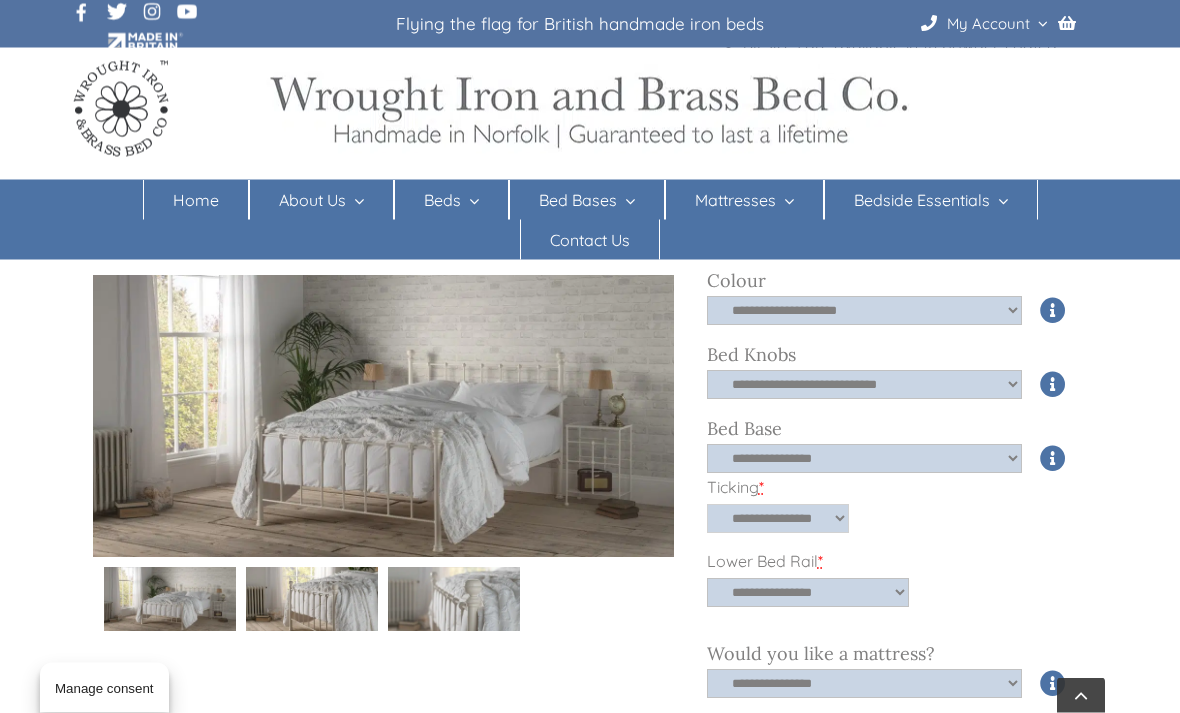 click on "**********" at bounding box center (778, 519) 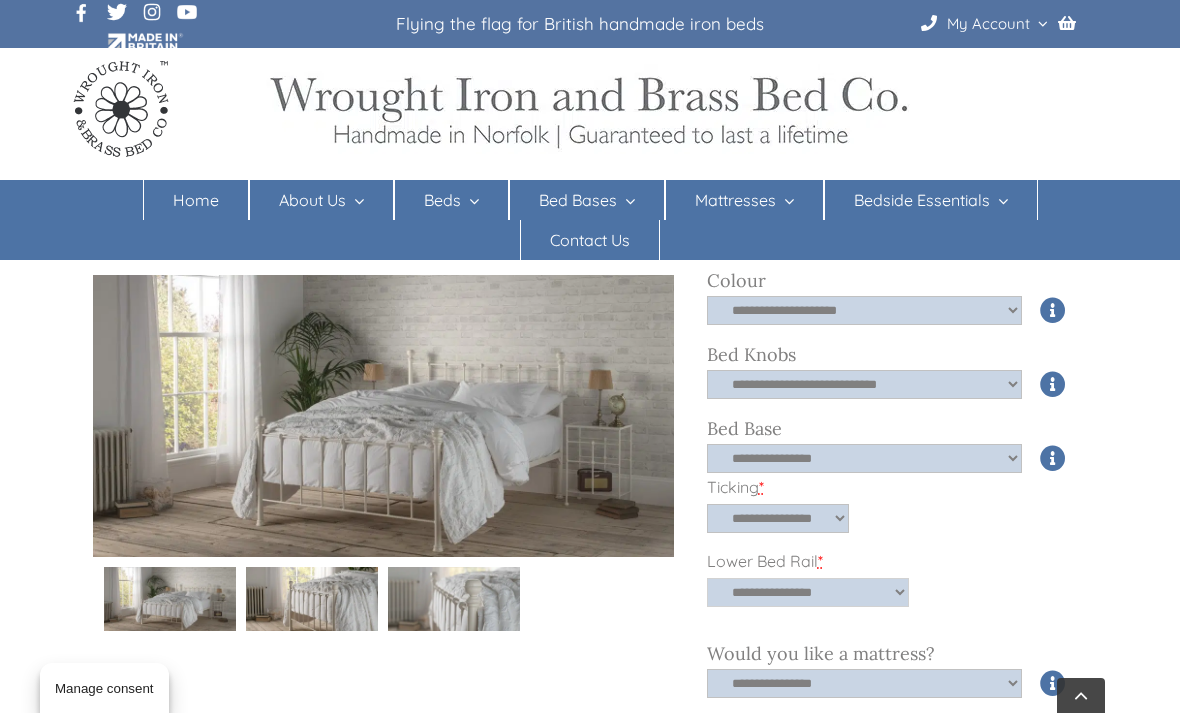 click on "**********" at bounding box center (808, 592) 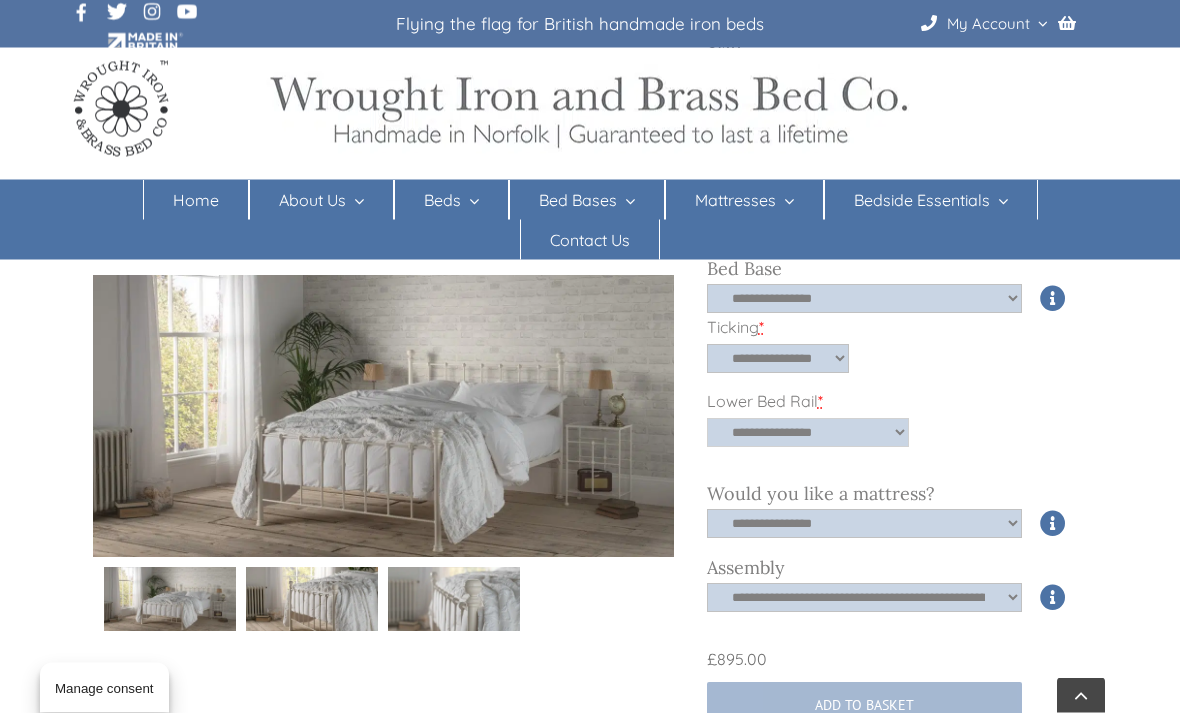 scroll, scrollTop: 945, scrollLeft: 0, axis: vertical 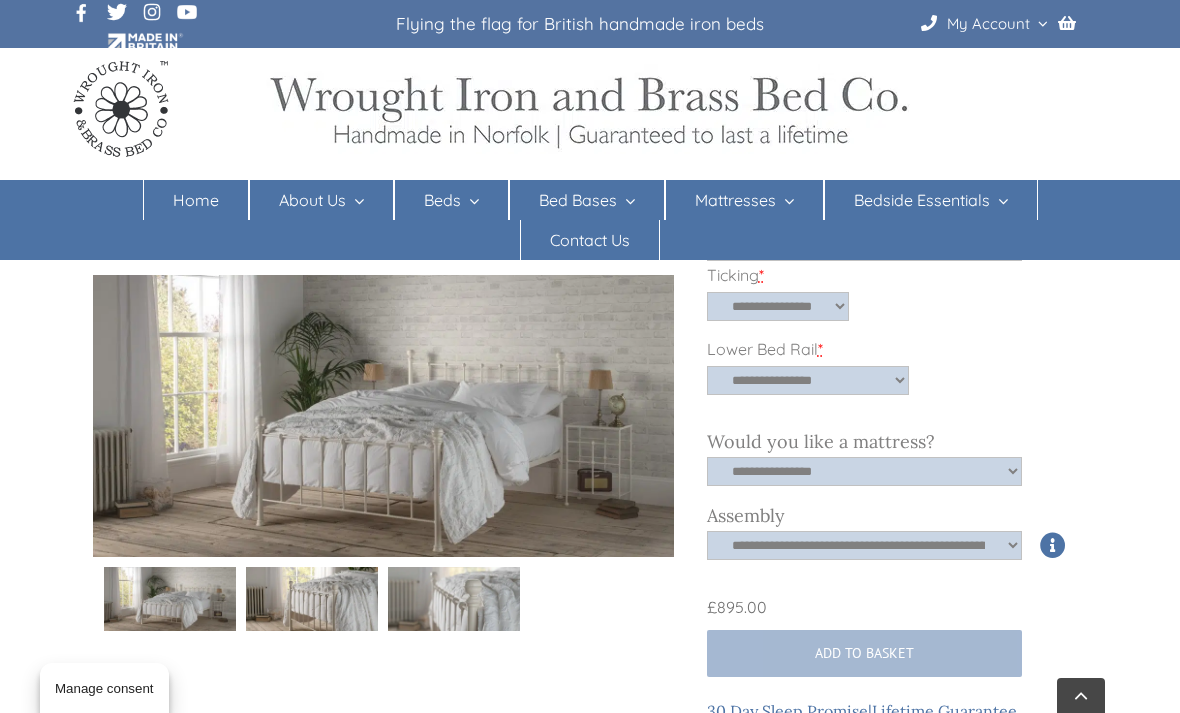 click at bounding box center (1053, 471) 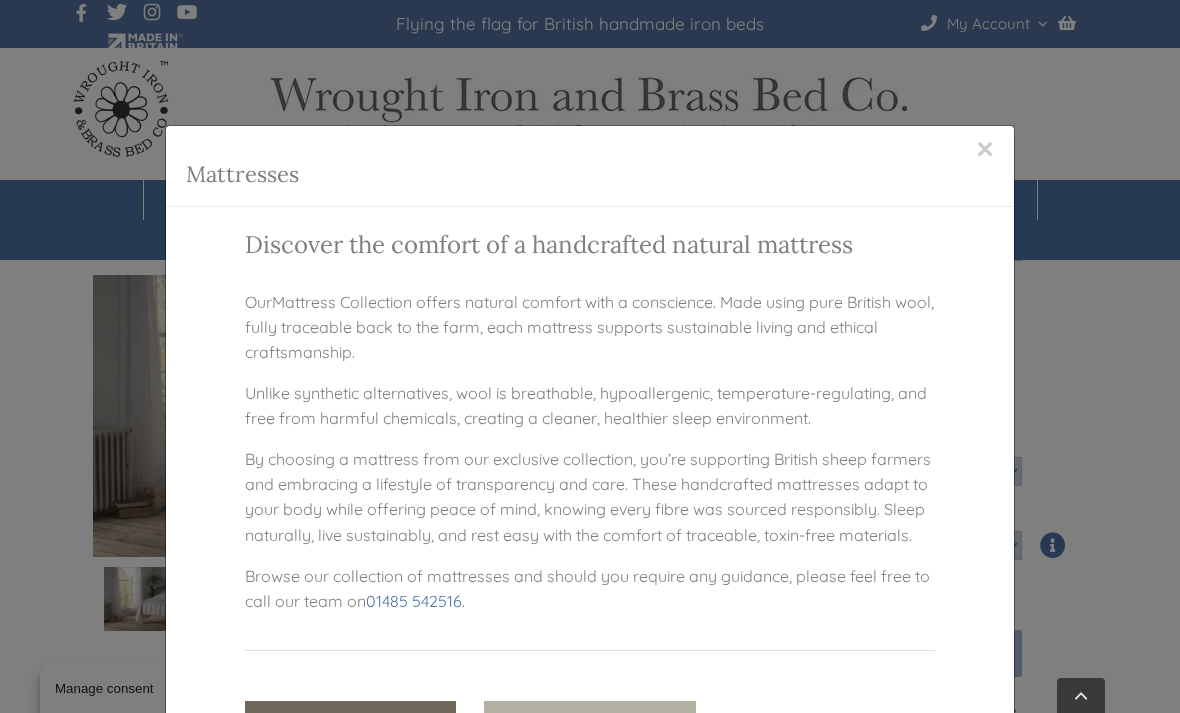 scroll, scrollTop: 0, scrollLeft: 0, axis: both 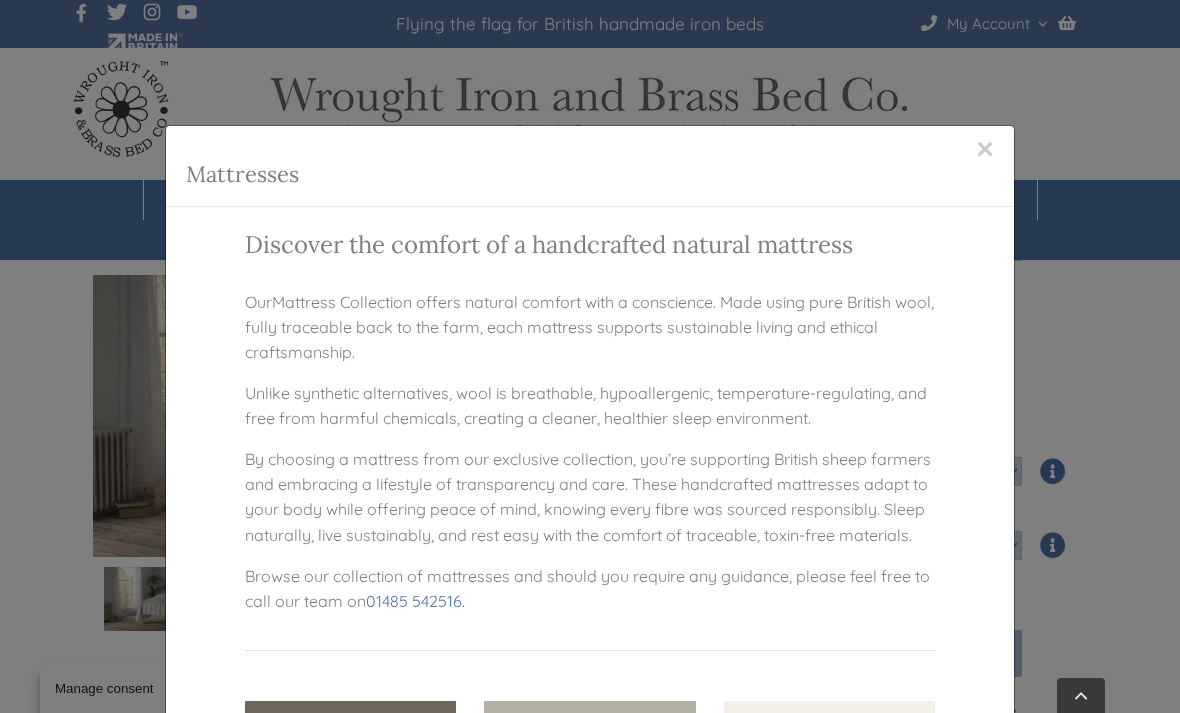 click on "×" at bounding box center [985, 149] 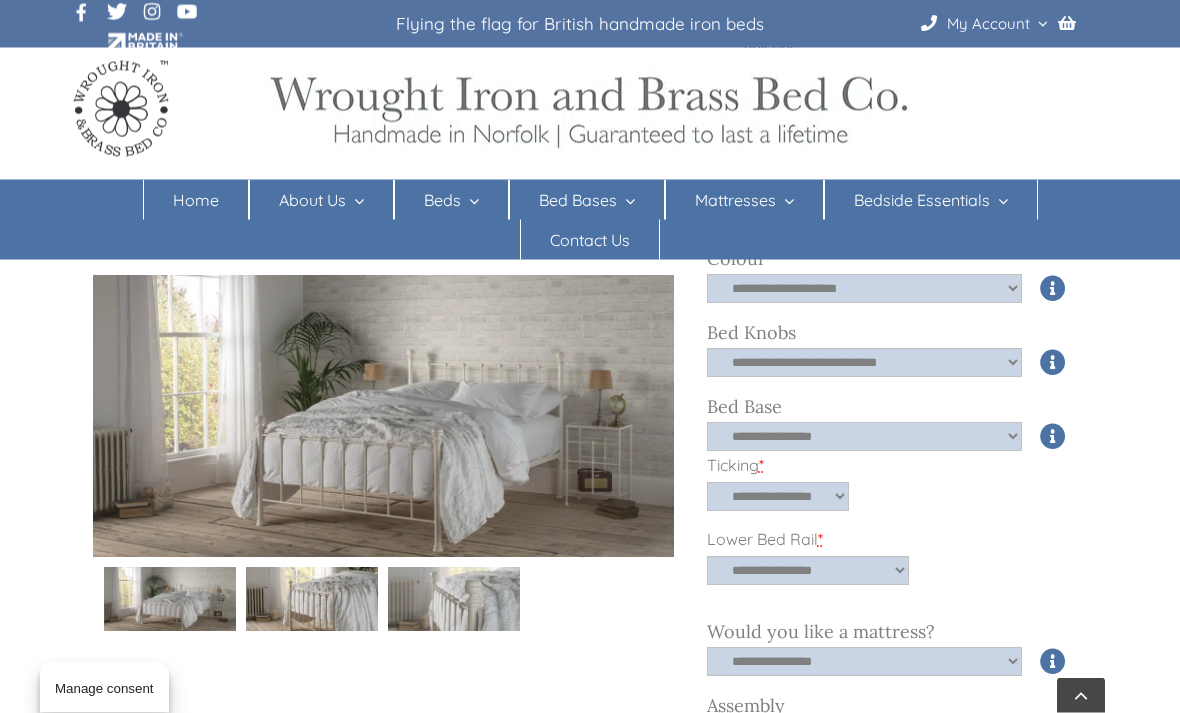scroll, scrollTop: 751, scrollLeft: 0, axis: vertical 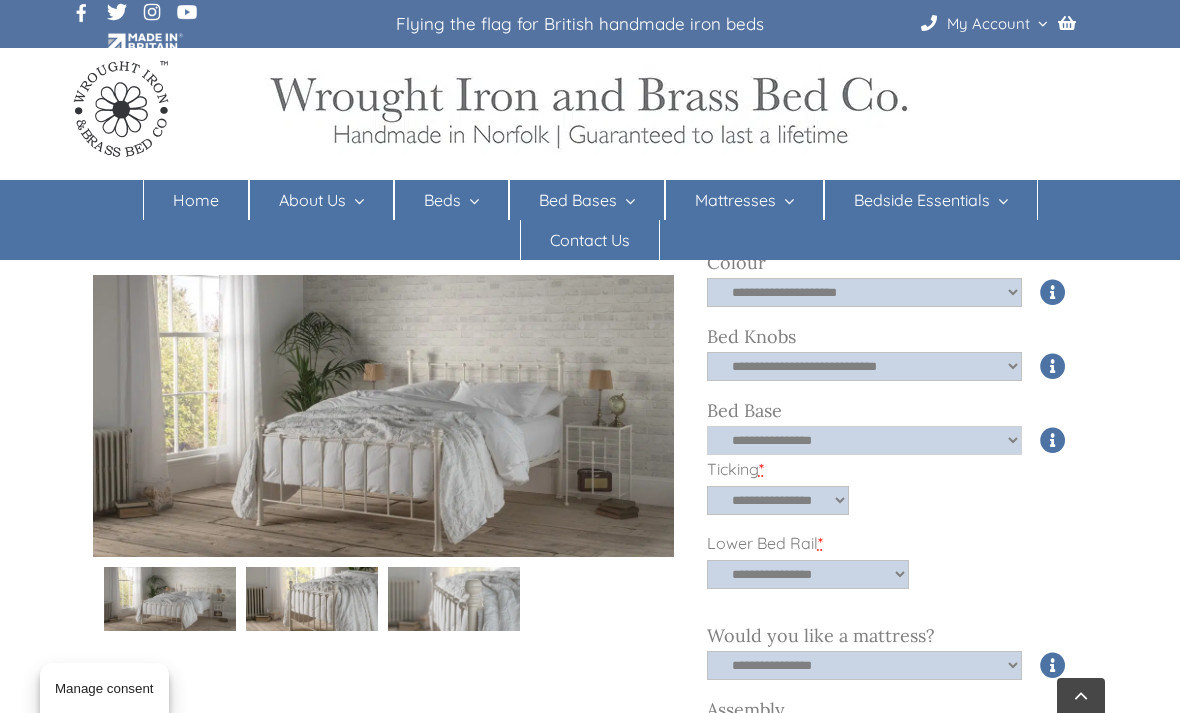 click on "**********" 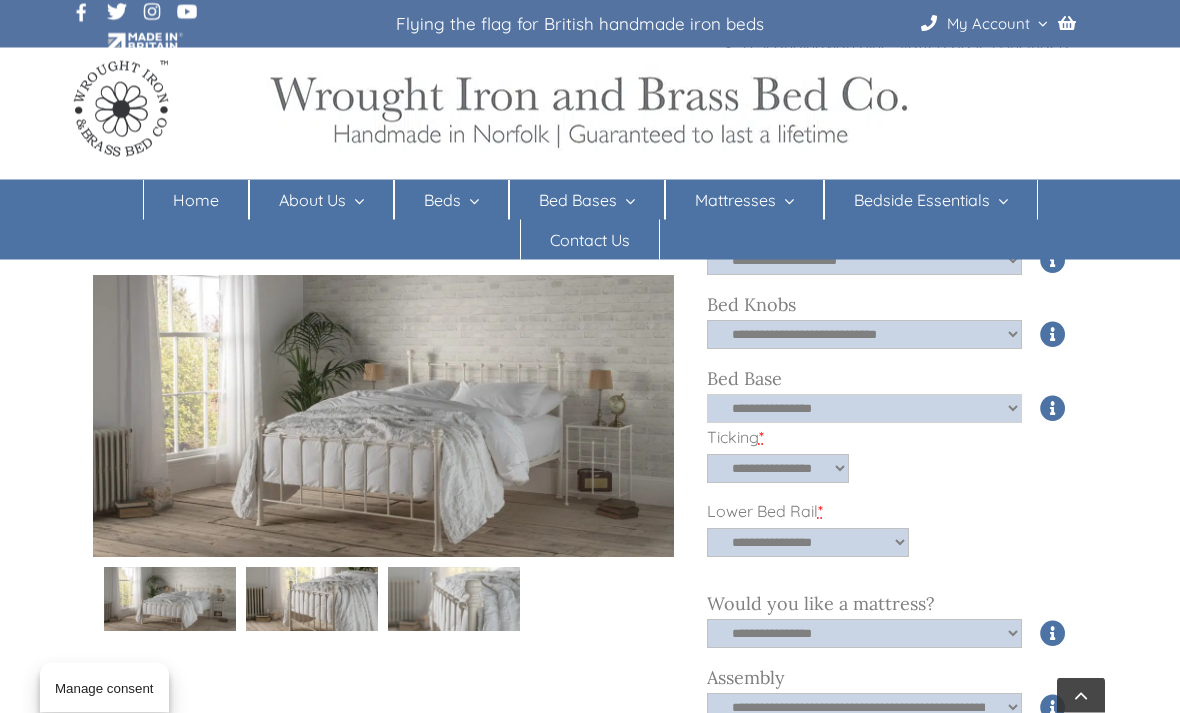 scroll, scrollTop: 775, scrollLeft: 0, axis: vertical 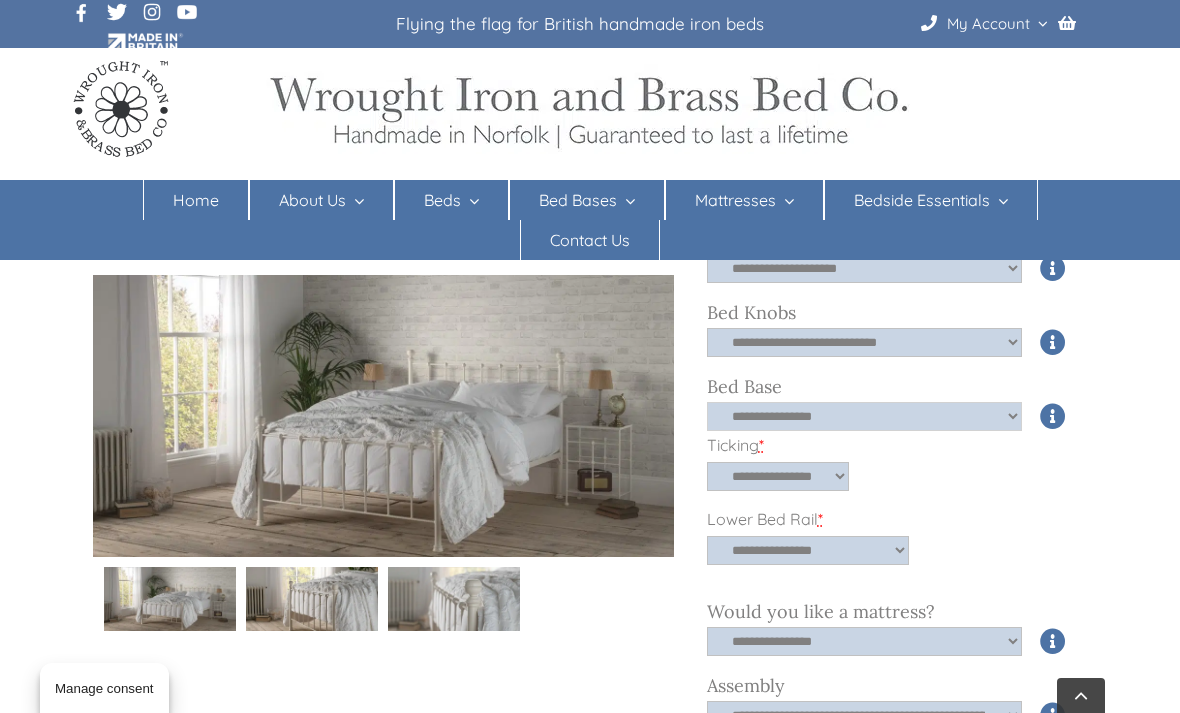 click on "**********" 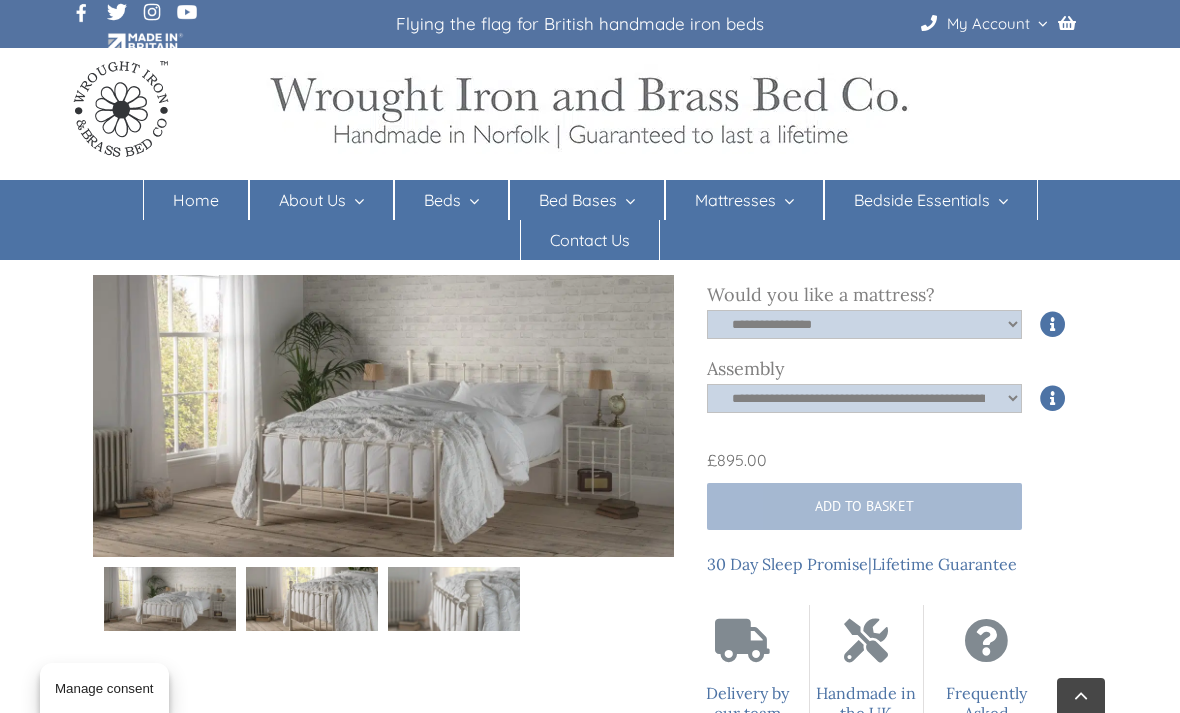 scroll, scrollTop: 1091, scrollLeft: 0, axis: vertical 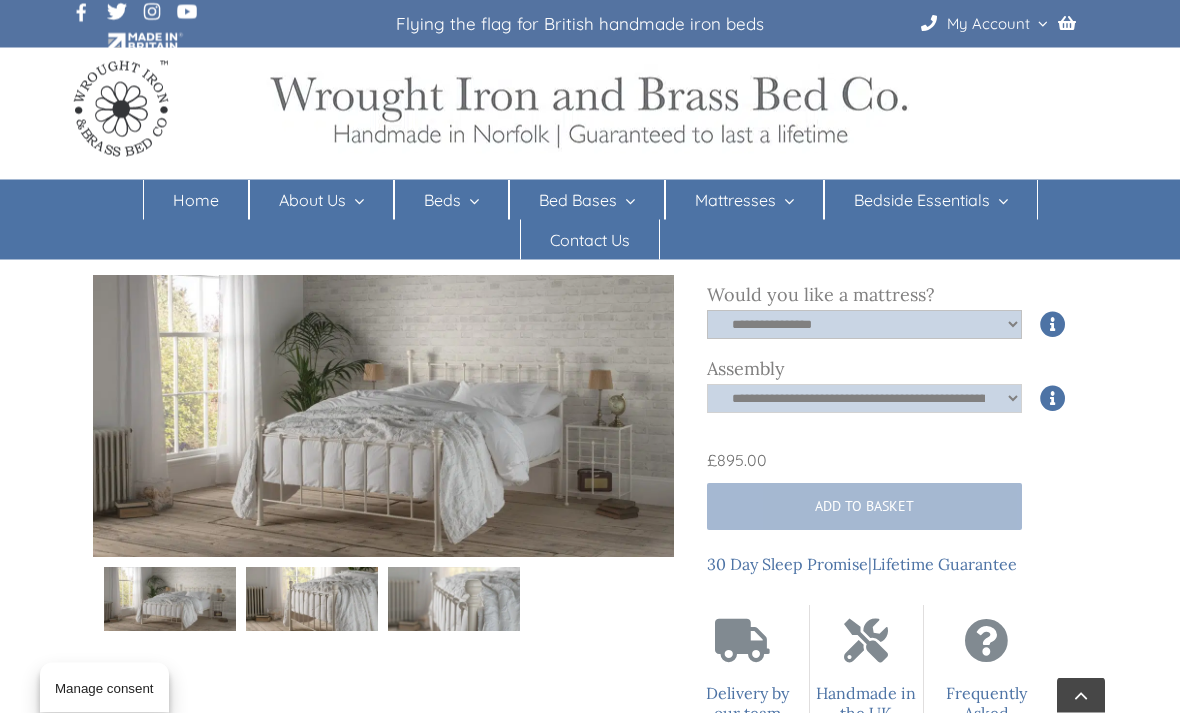 click on "**********" 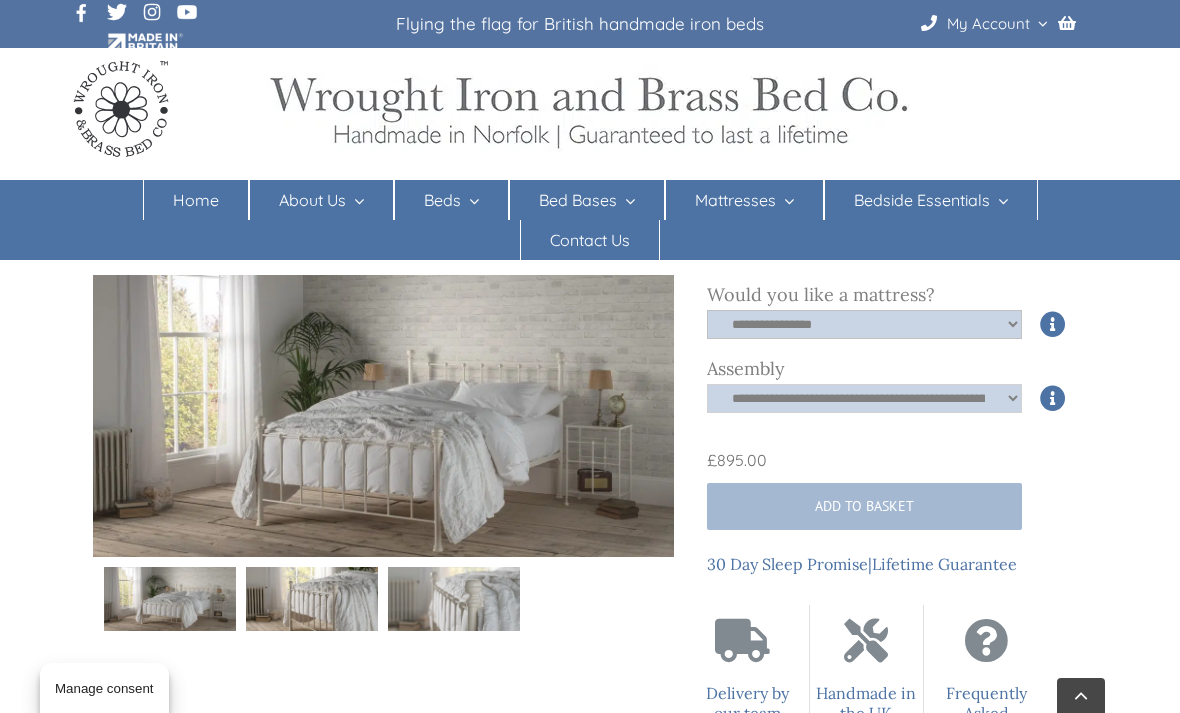 select on "****" 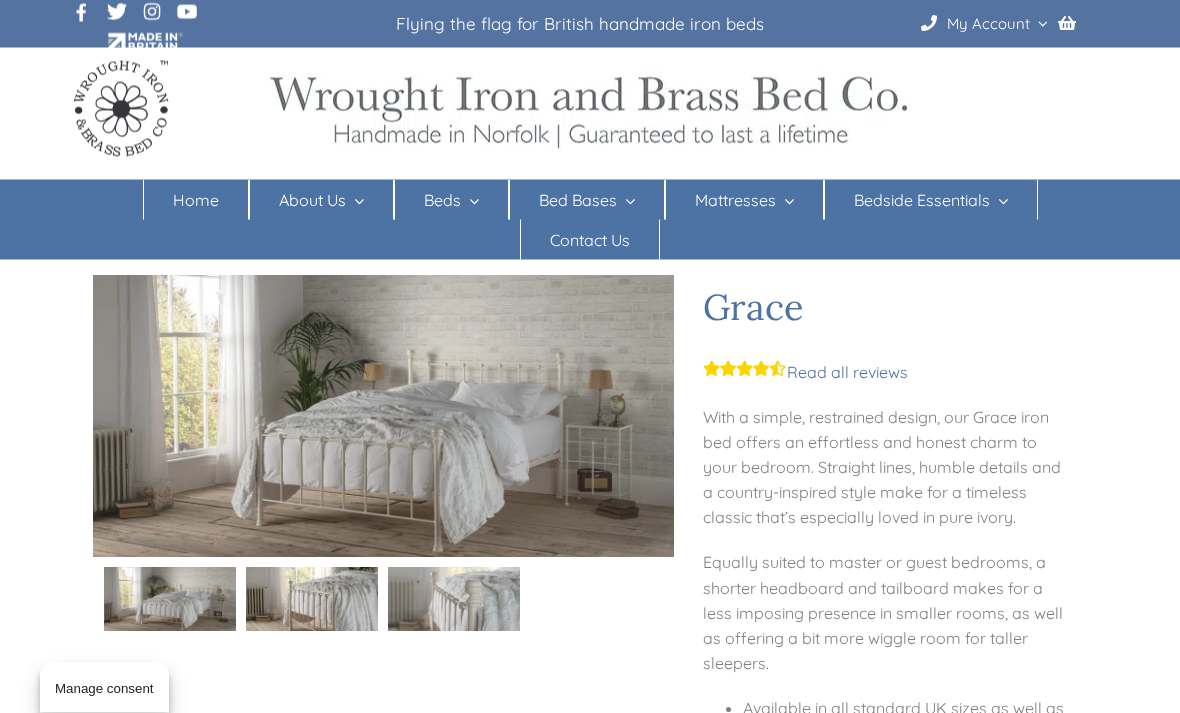 scroll, scrollTop: 0, scrollLeft: 0, axis: both 